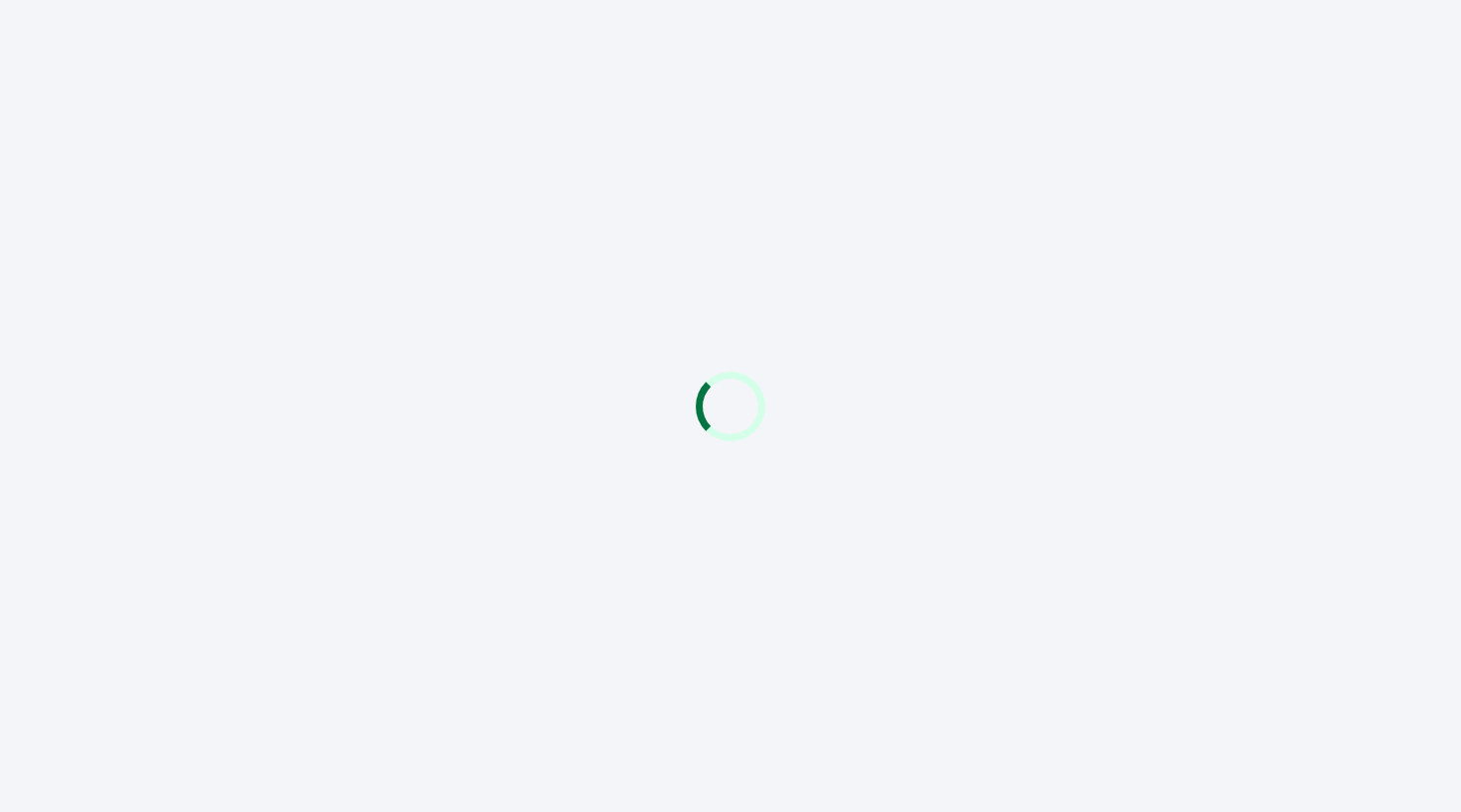 scroll, scrollTop: 0, scrollLeft: 0, axis: both 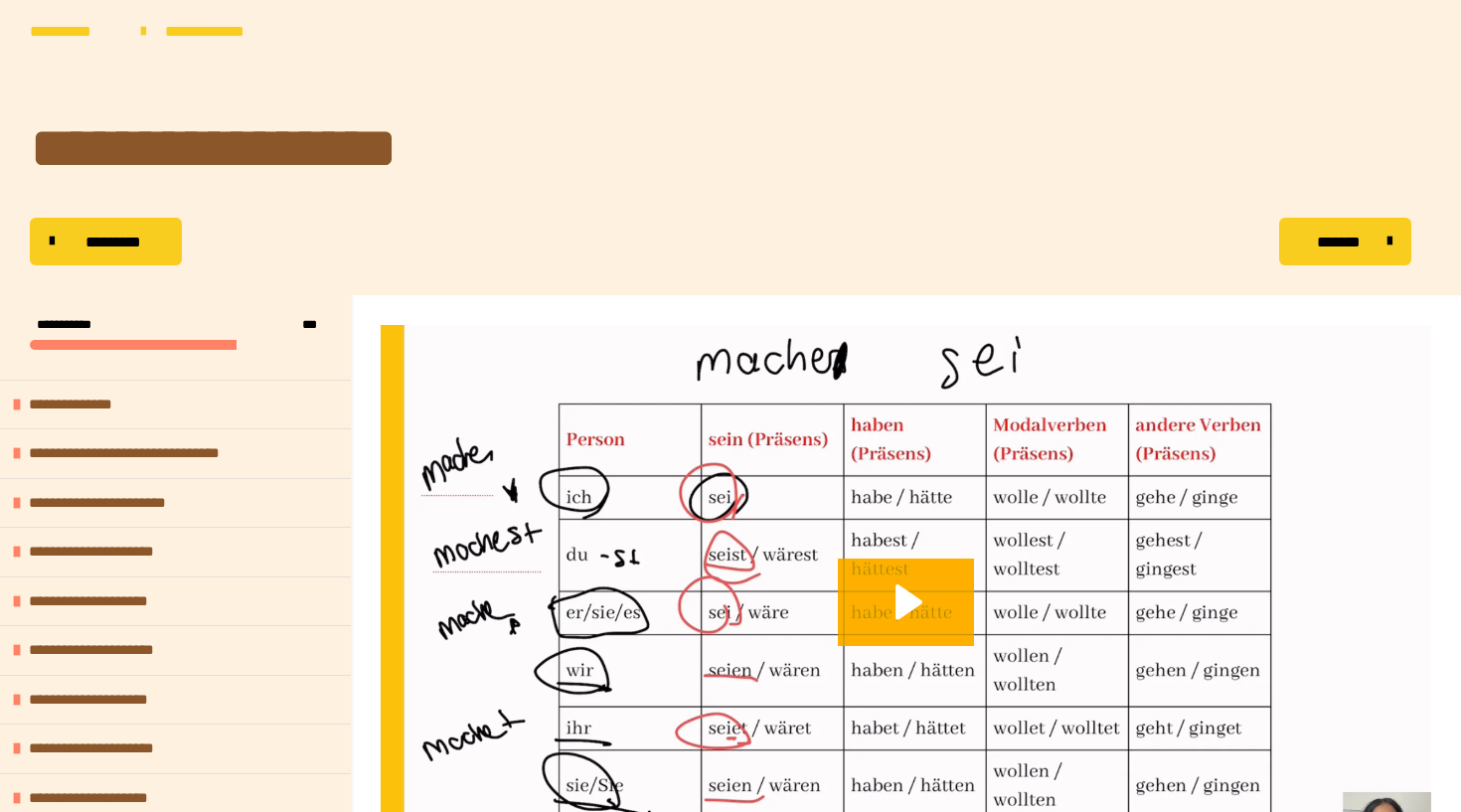 click on "**********" at bounding box center (730, 52) 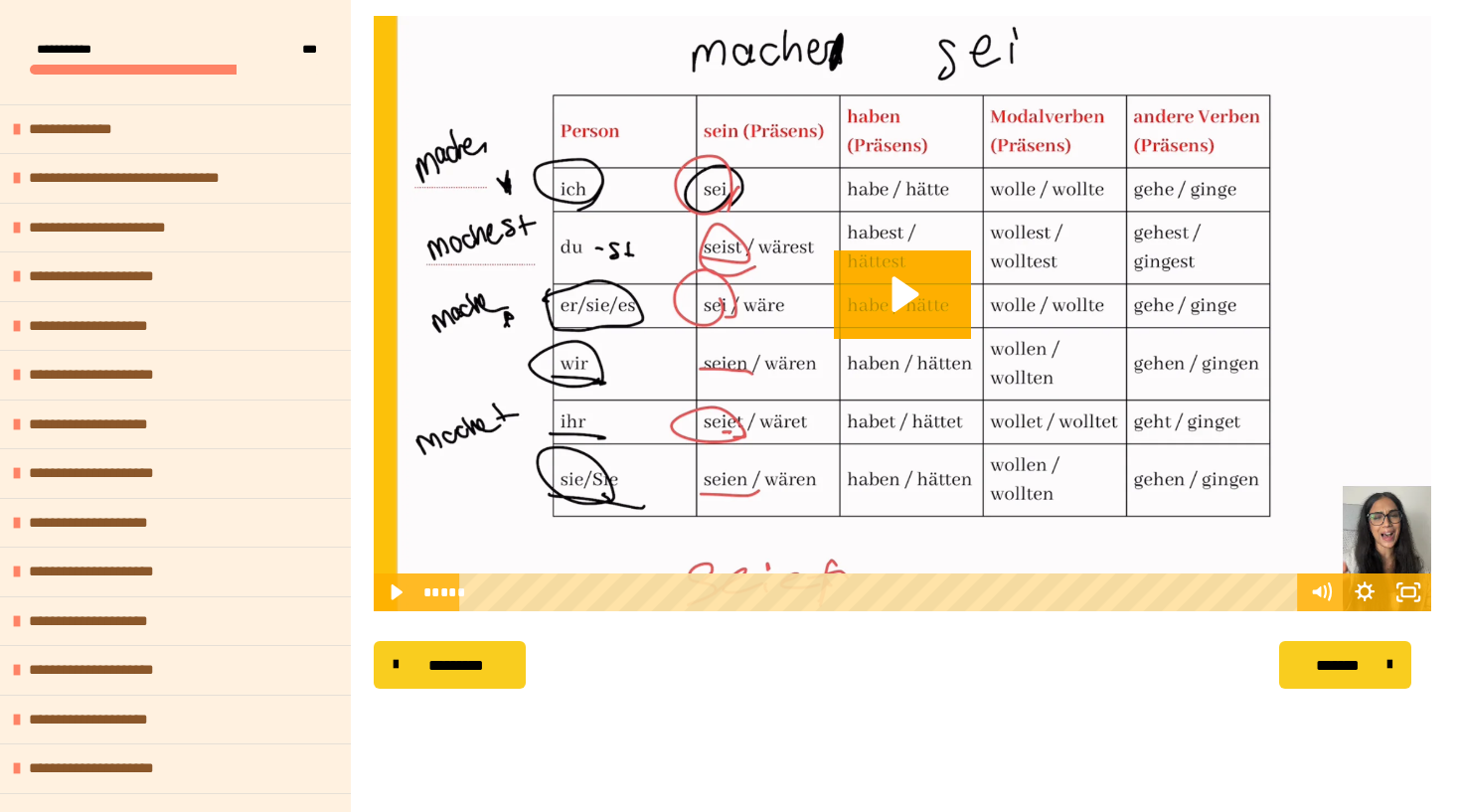 scroll, scrollTop: 318, scrollLeft: 0, axis: vertical 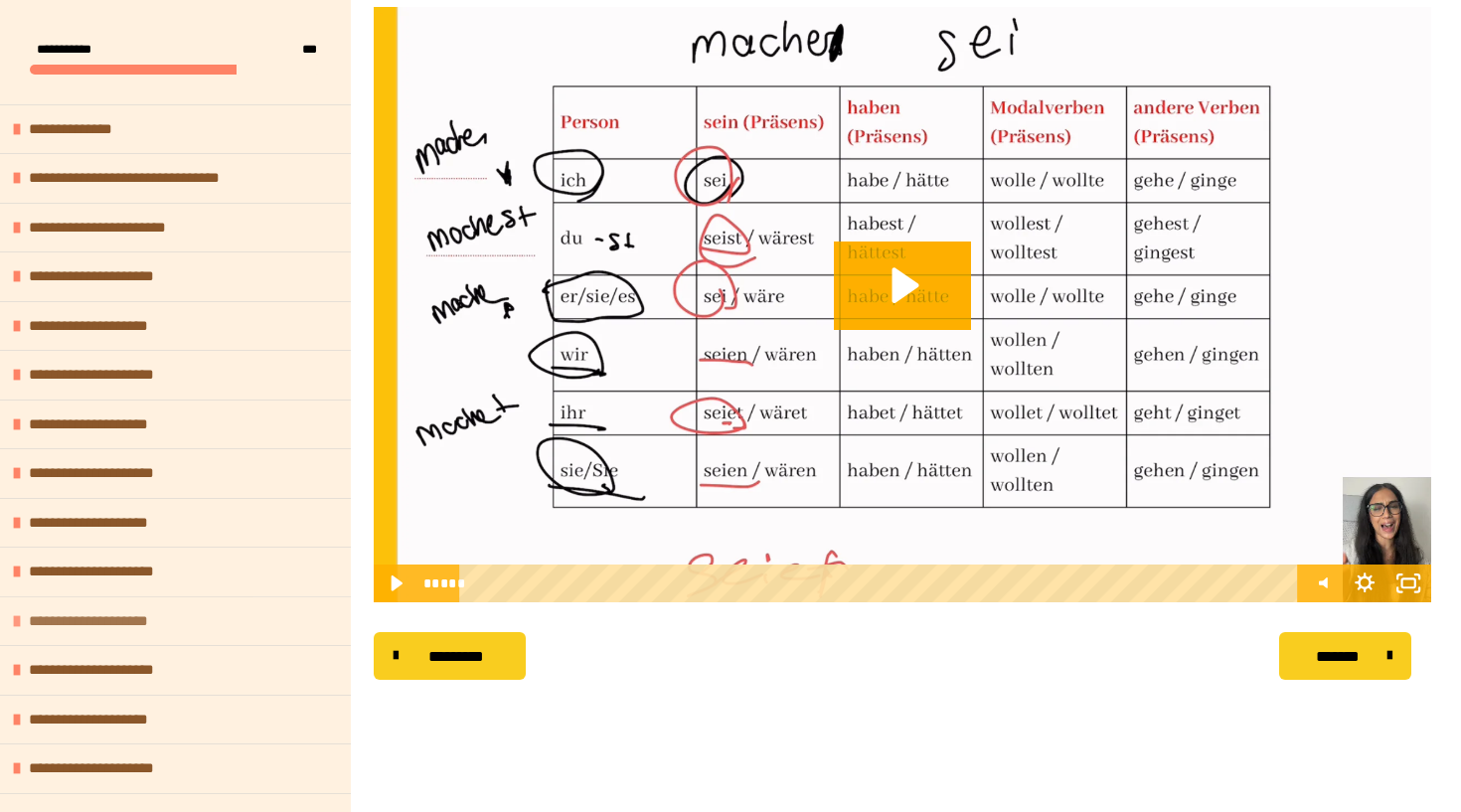 click at bounding box center (17, 621) 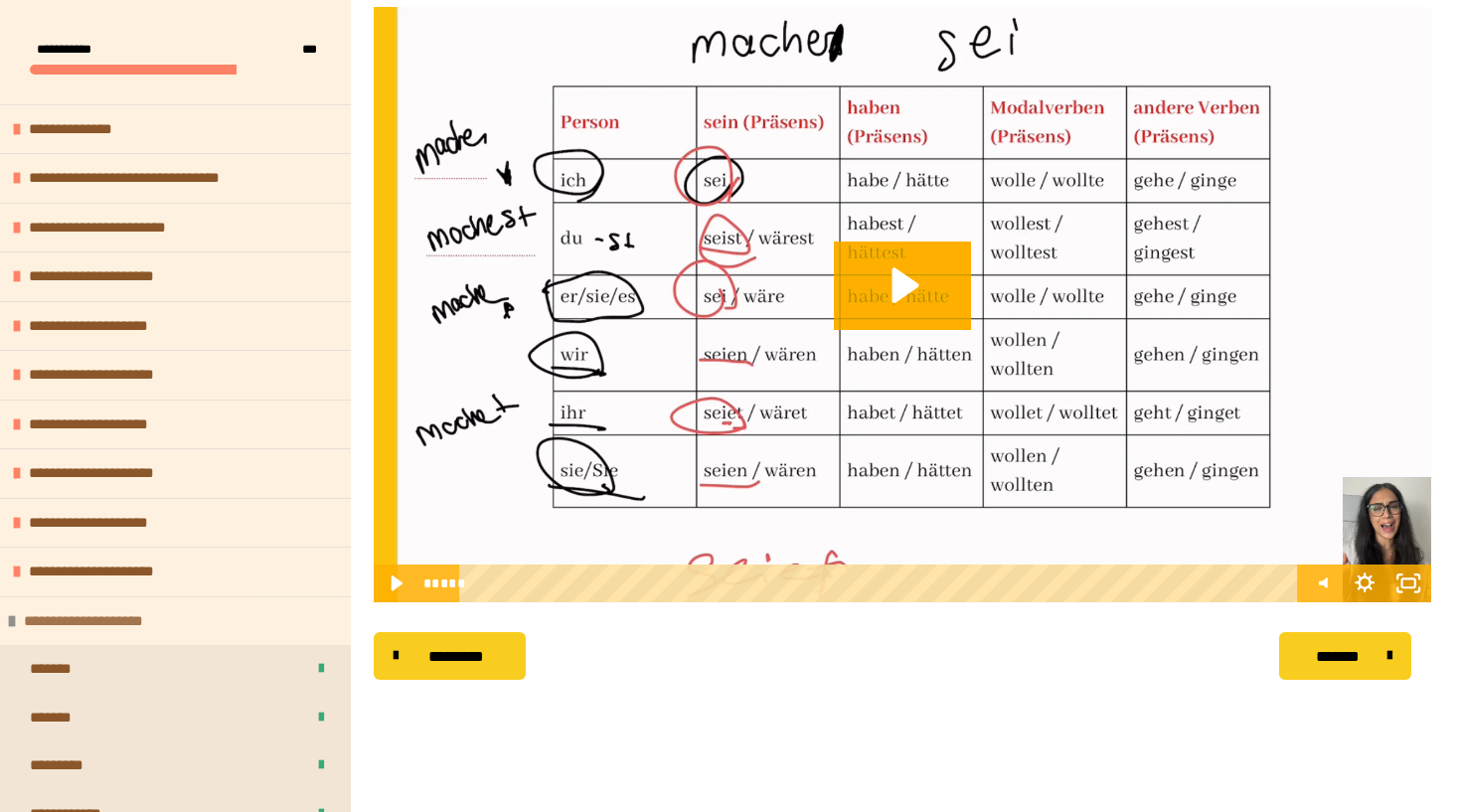 click at bounding box center (12, 621) 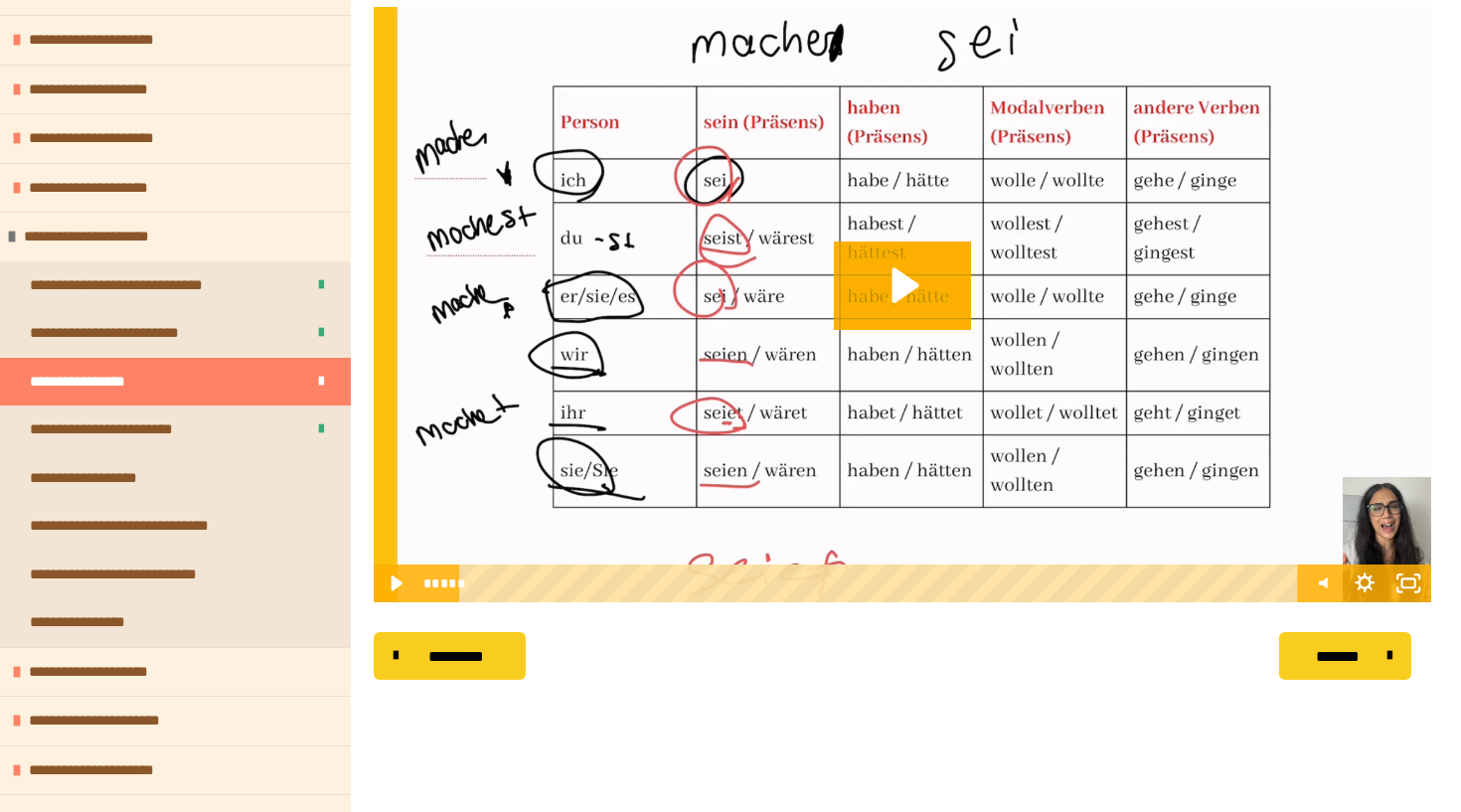 scroll, scrollTop: 835, scrollLeft: 0, axis: vertical 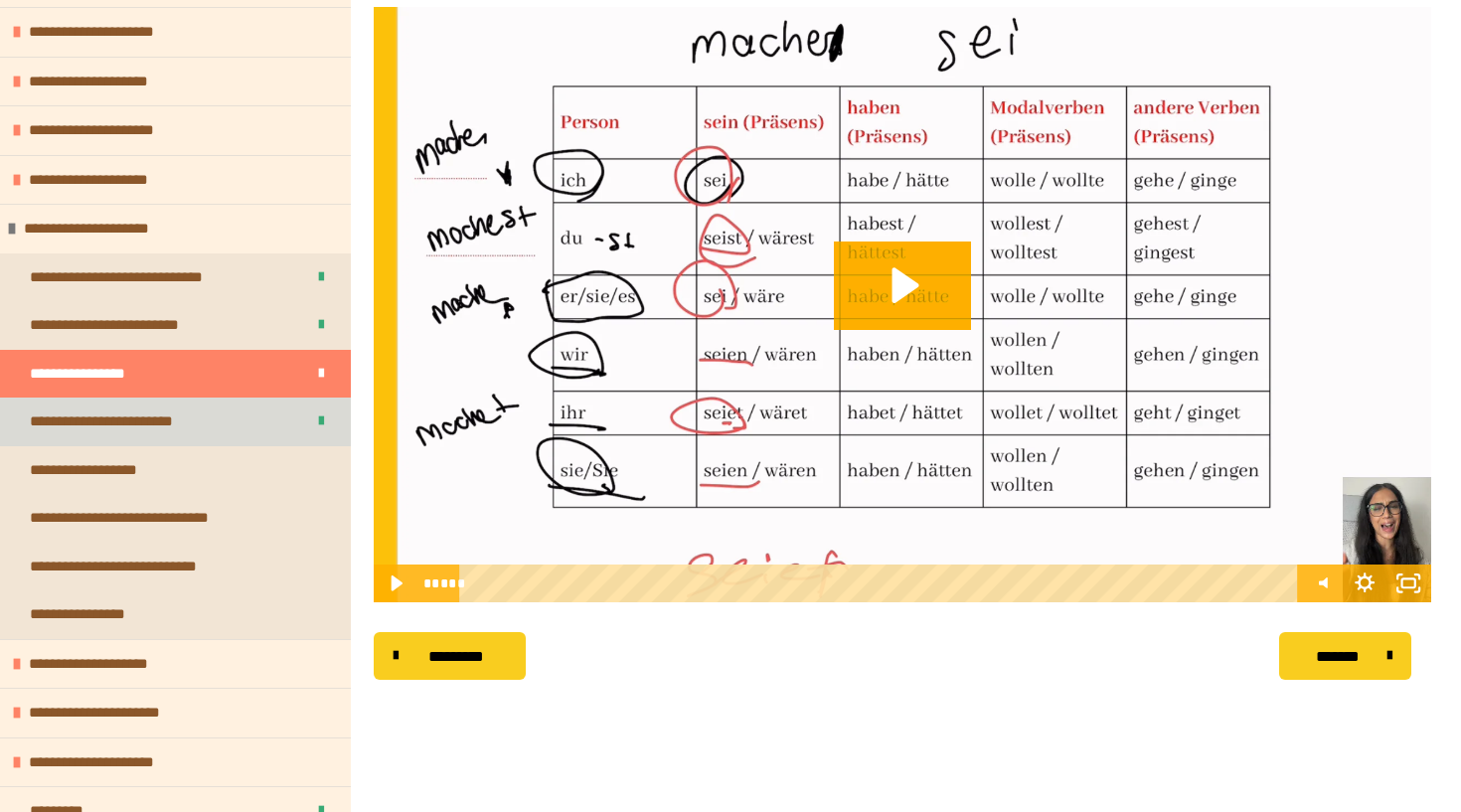 click on "**********" at bounding box center (121, 421) 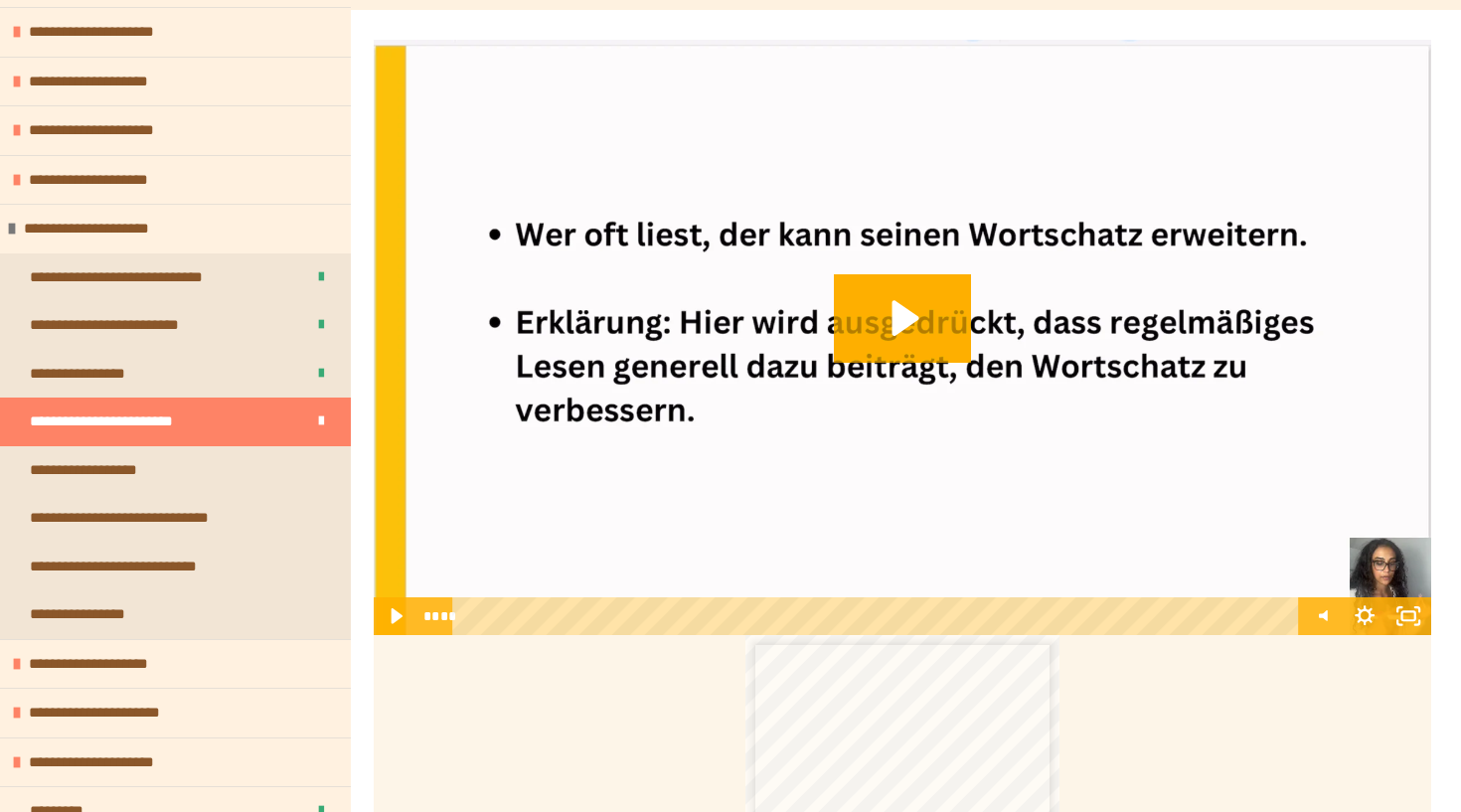 click on "**********" at bounding box center [902, 858] 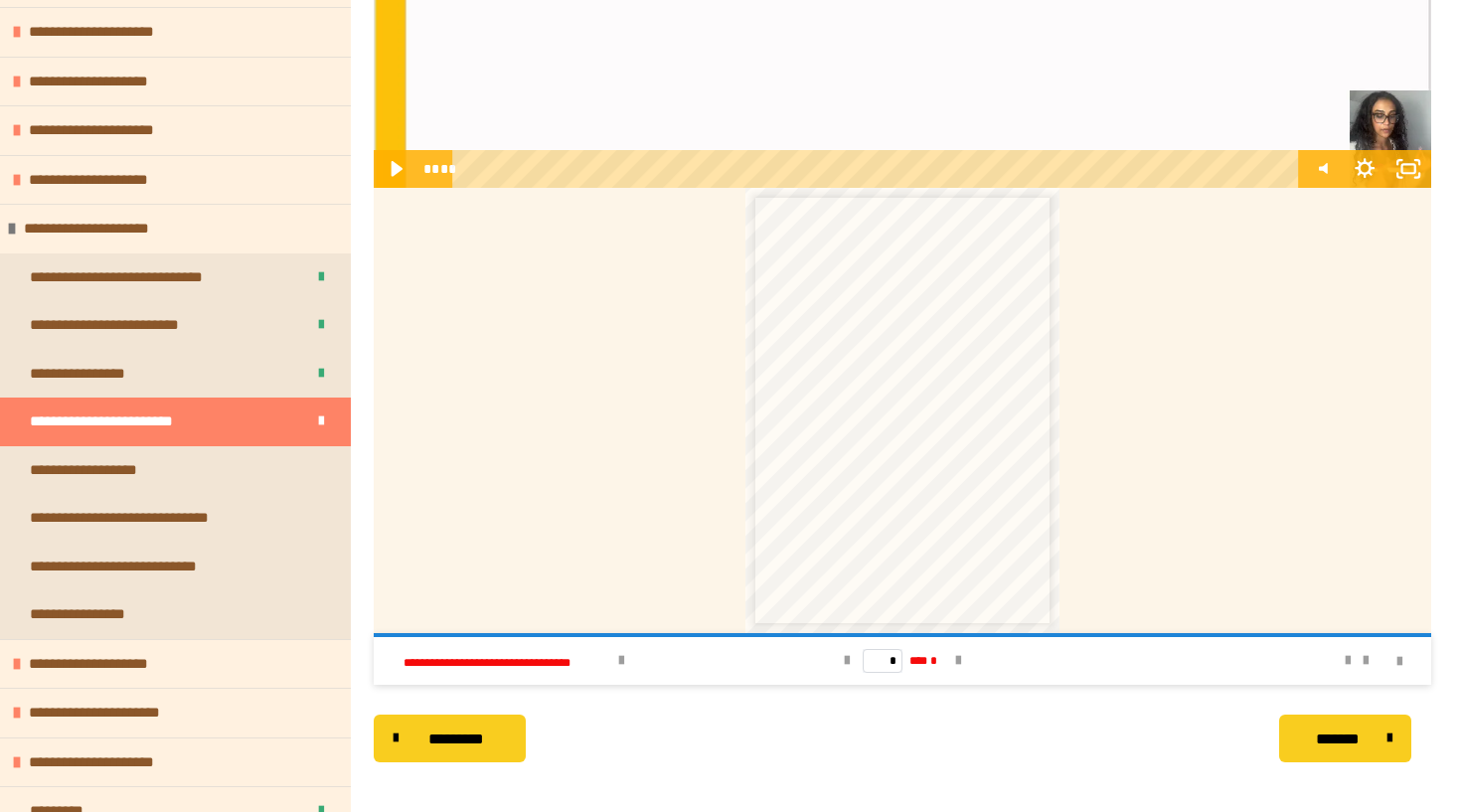 scroll, scrollTop: 741, scrollLeft: 0, axis: vertical 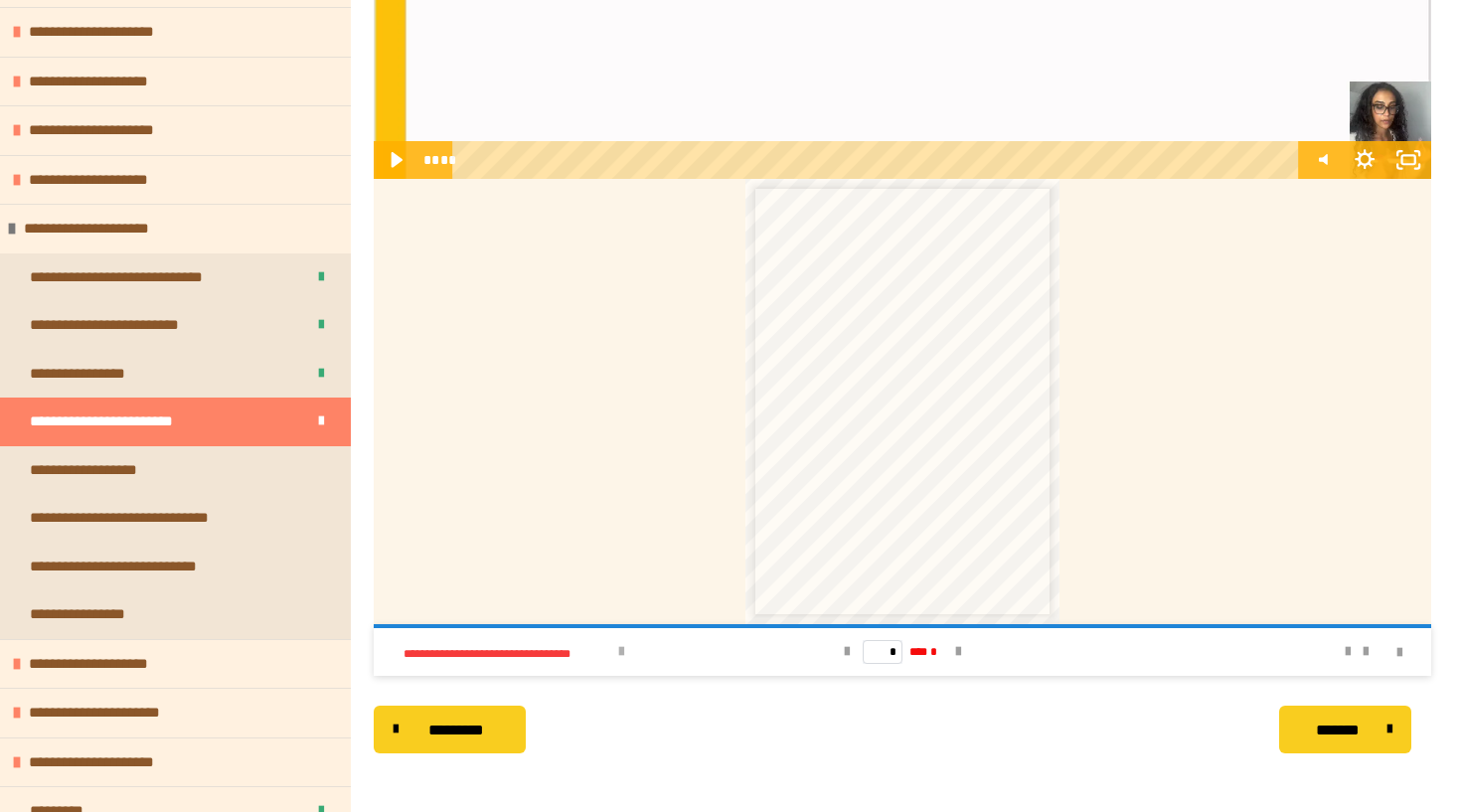 click at bounding box center (621, 652) 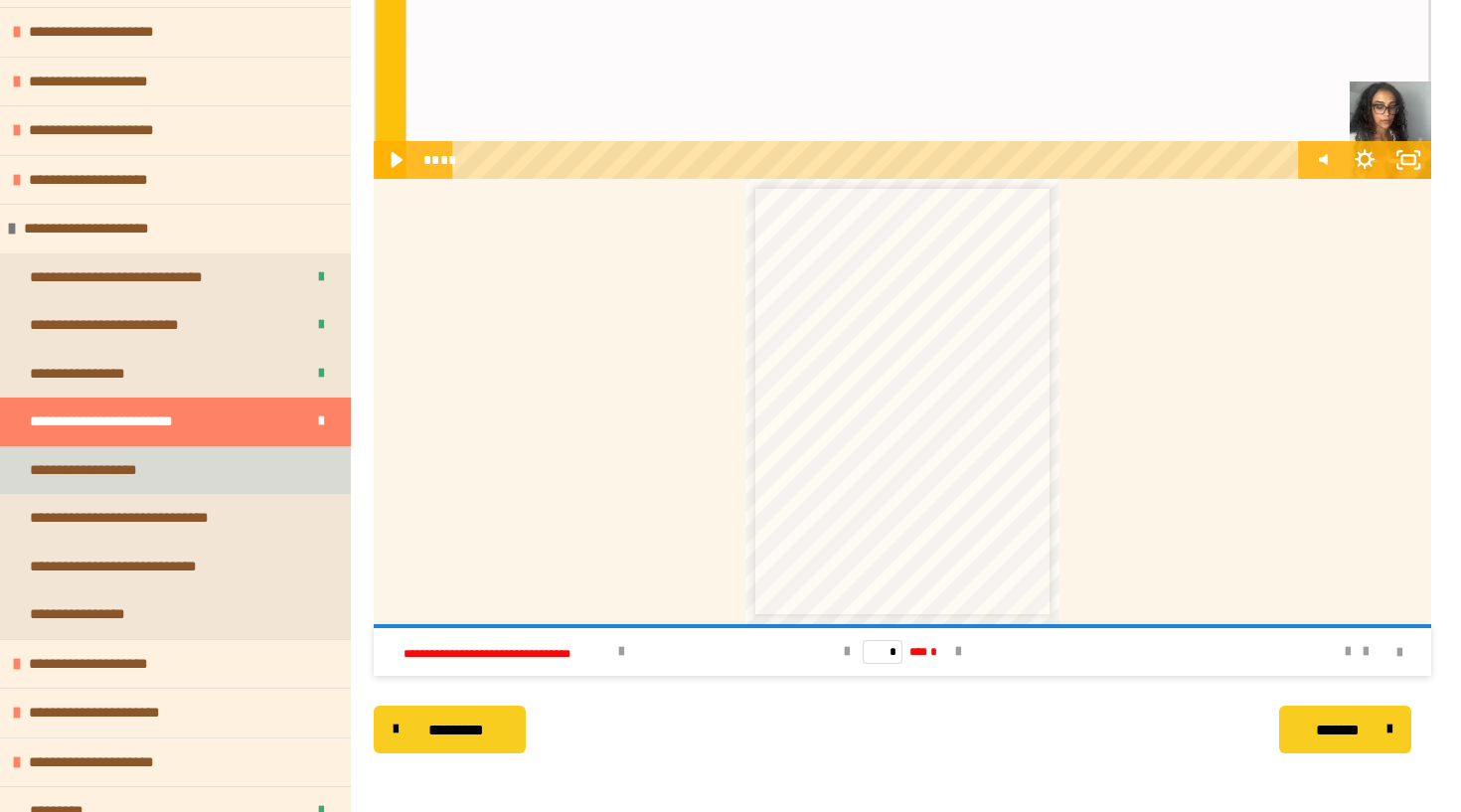 click on "**********" at bounding box center (175, 470) 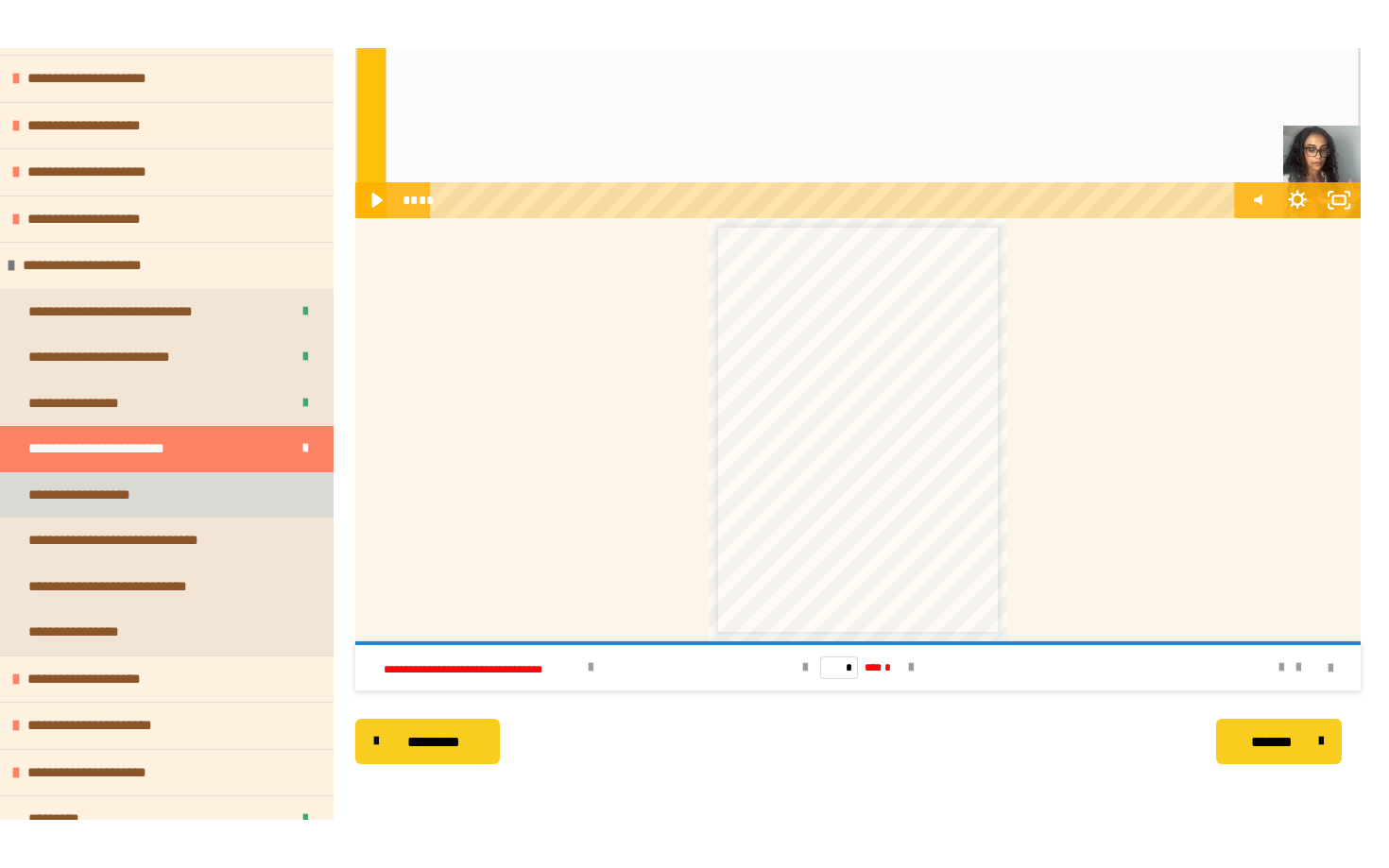 scroll, scrollTop: 271, scrollLeft: 0, axis: vertical 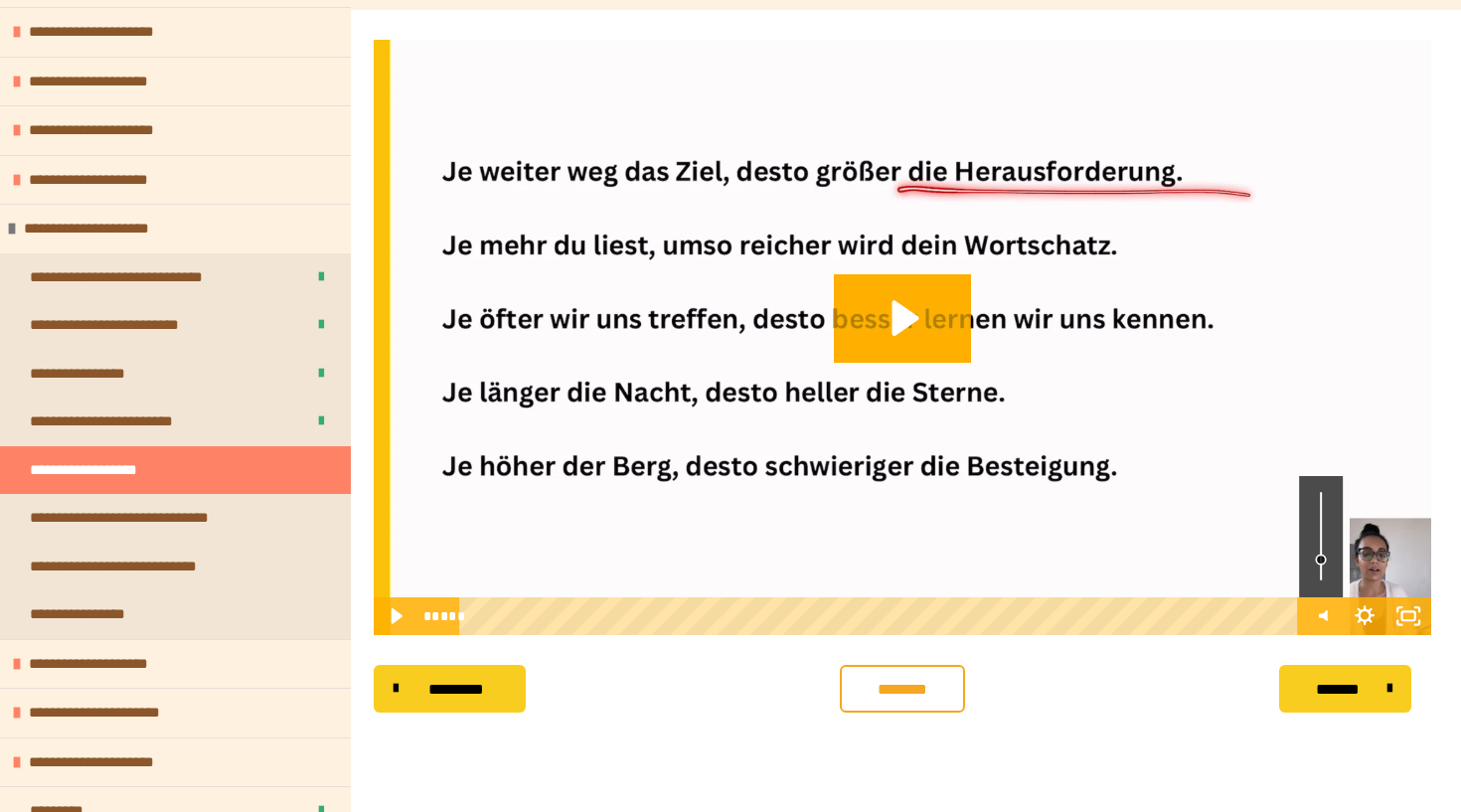 click at bounding box center [1321, 537] 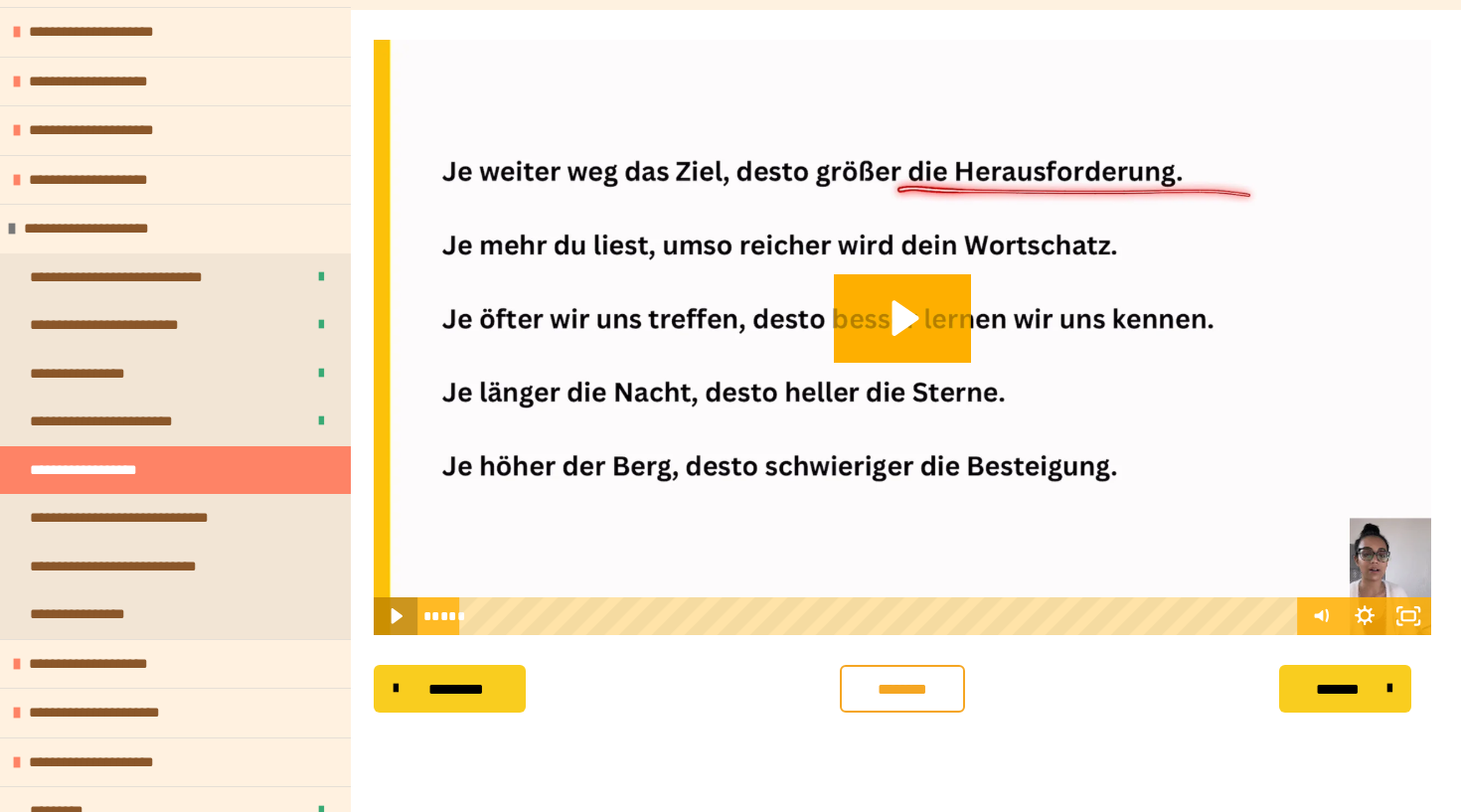 click 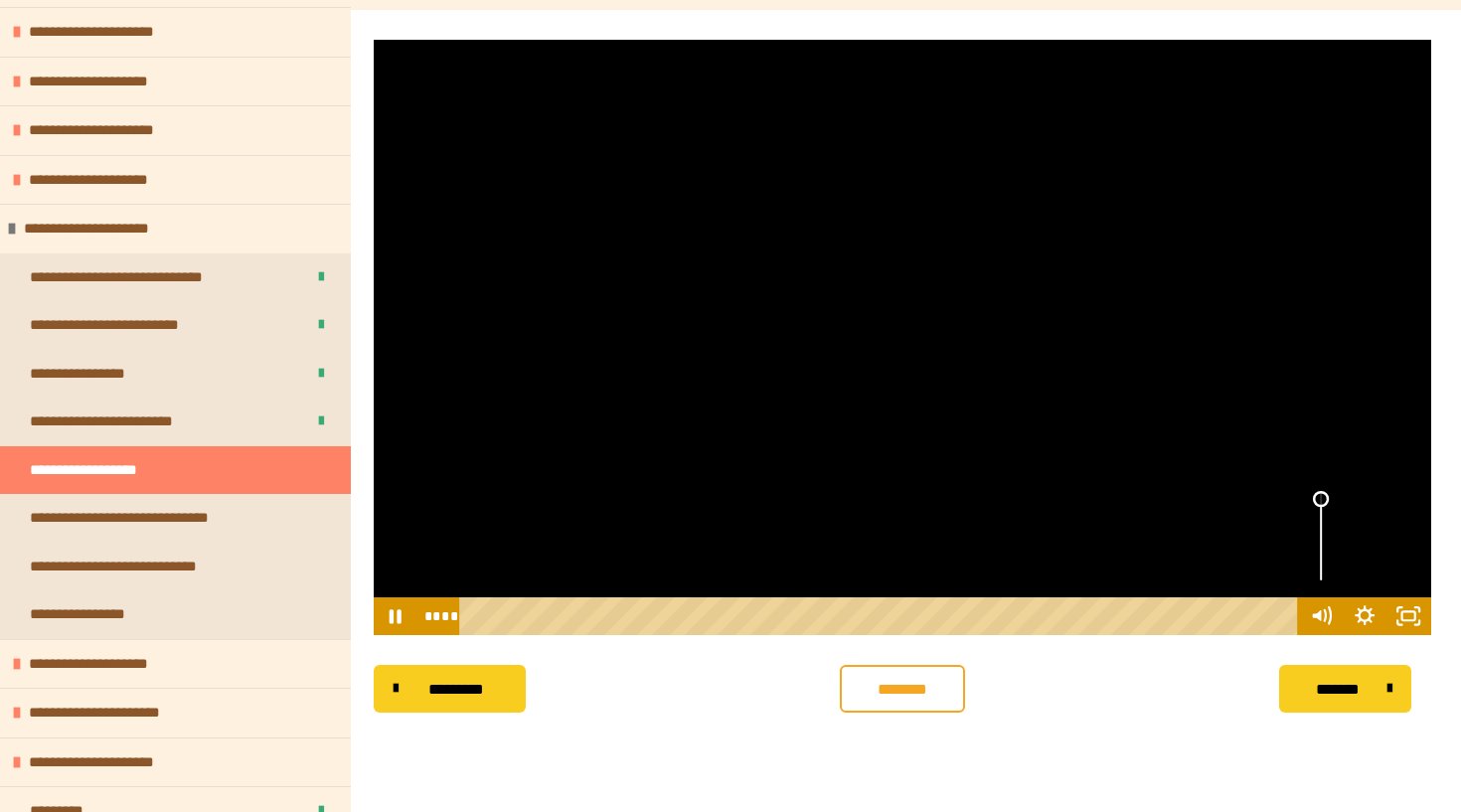 click at bounding box center (1321, 537) 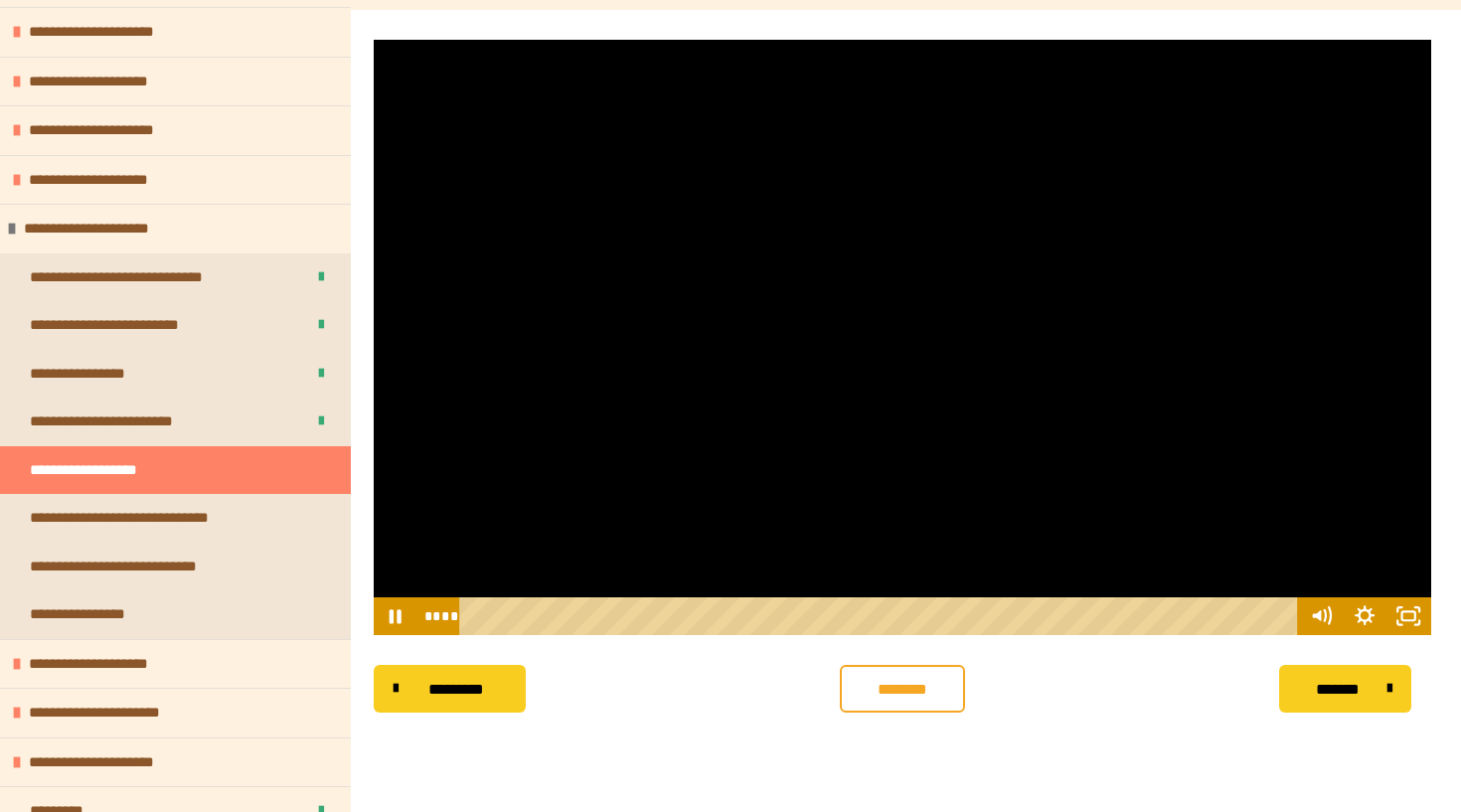 click at bounding box center [902, 337] 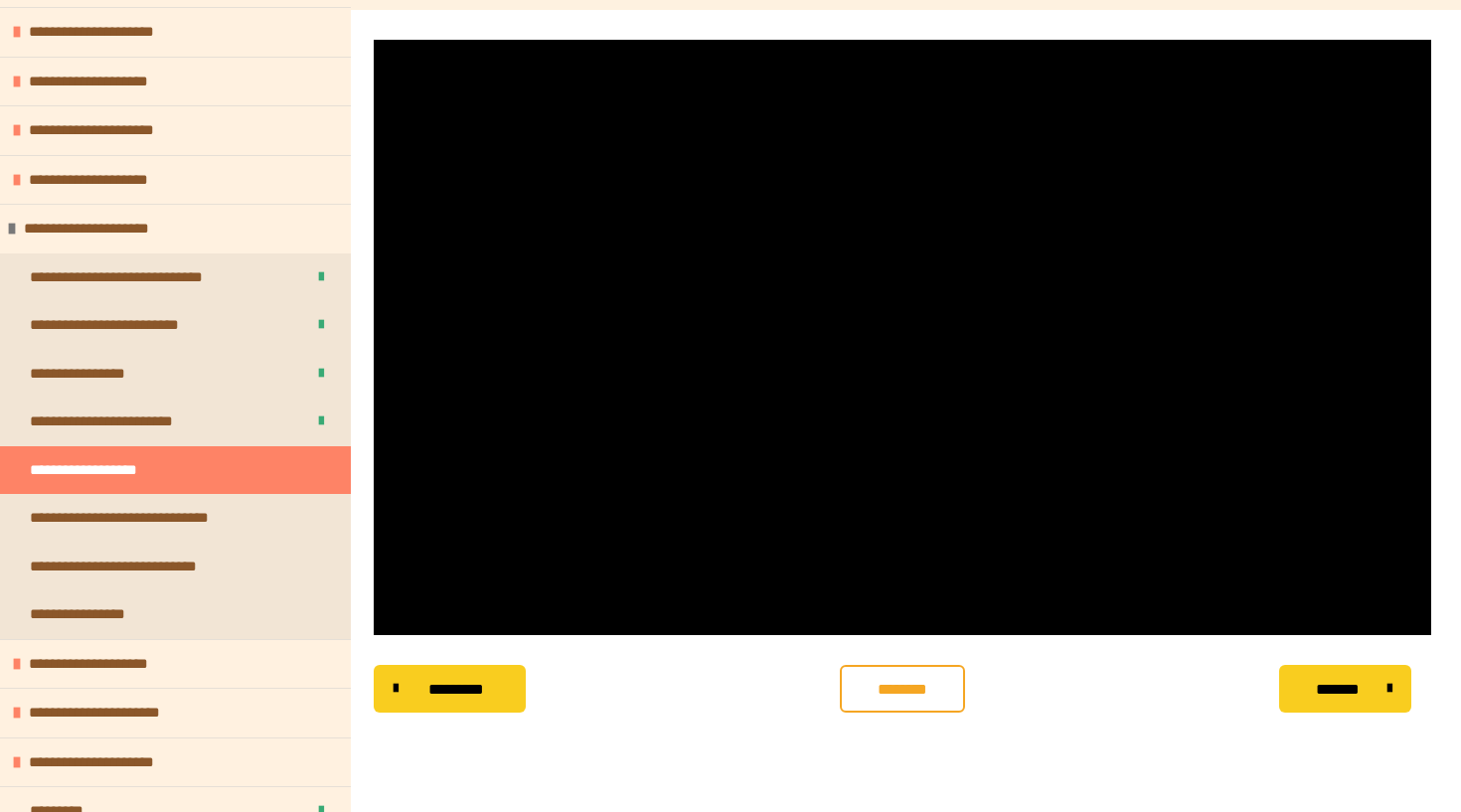 click at bounding box center (902, 337) 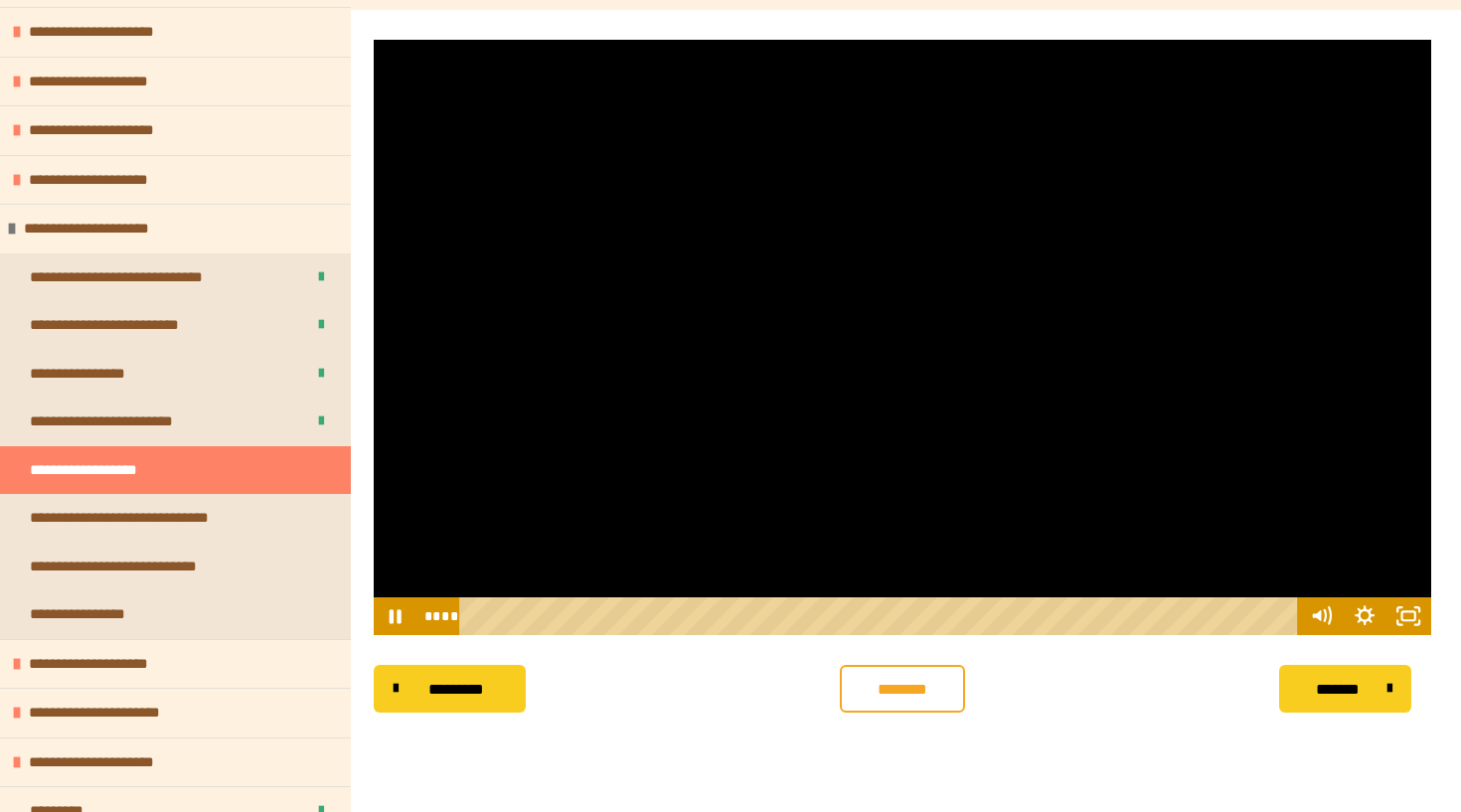 click at bounding box center [902, 337] 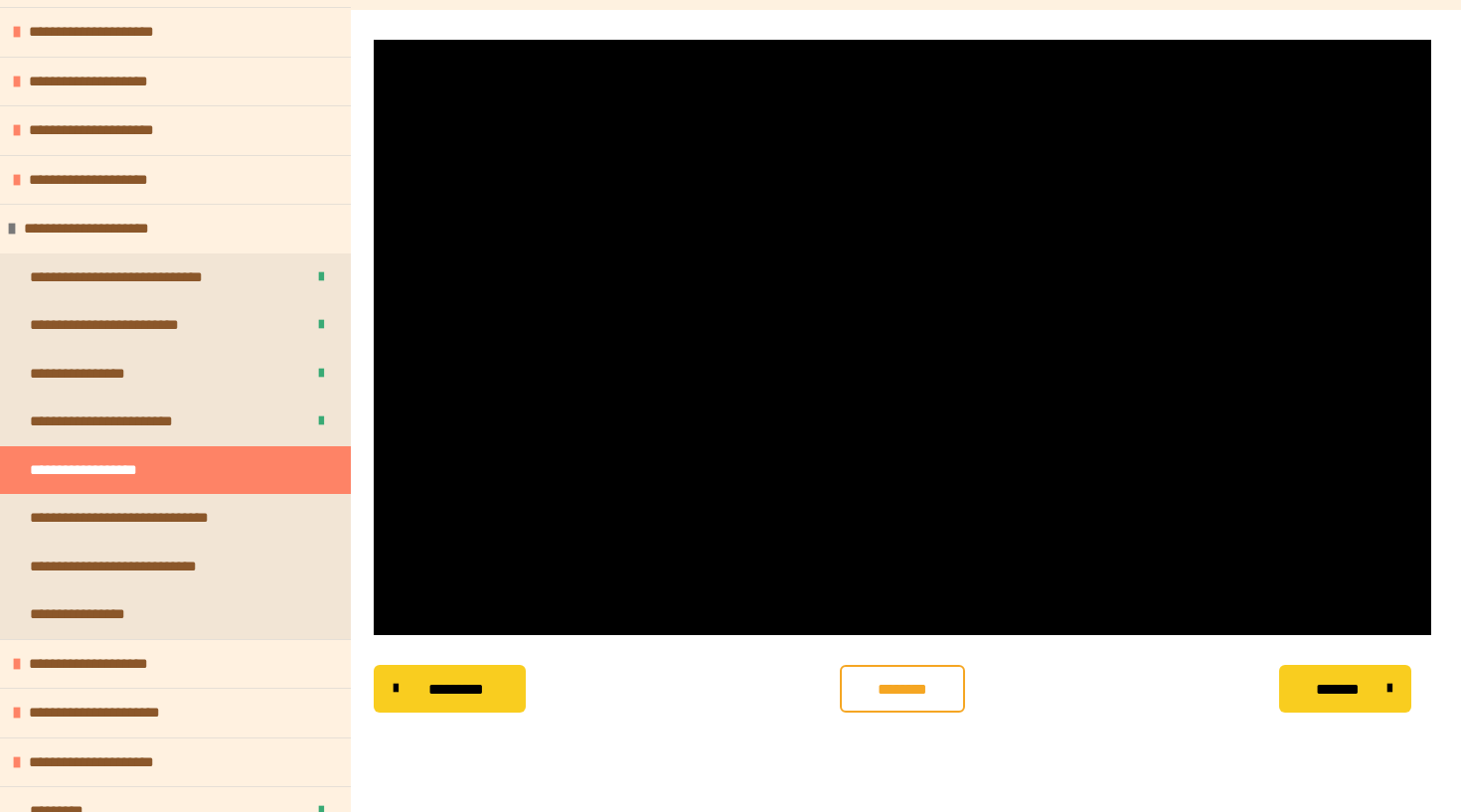 click at bounding box center [902, 337] 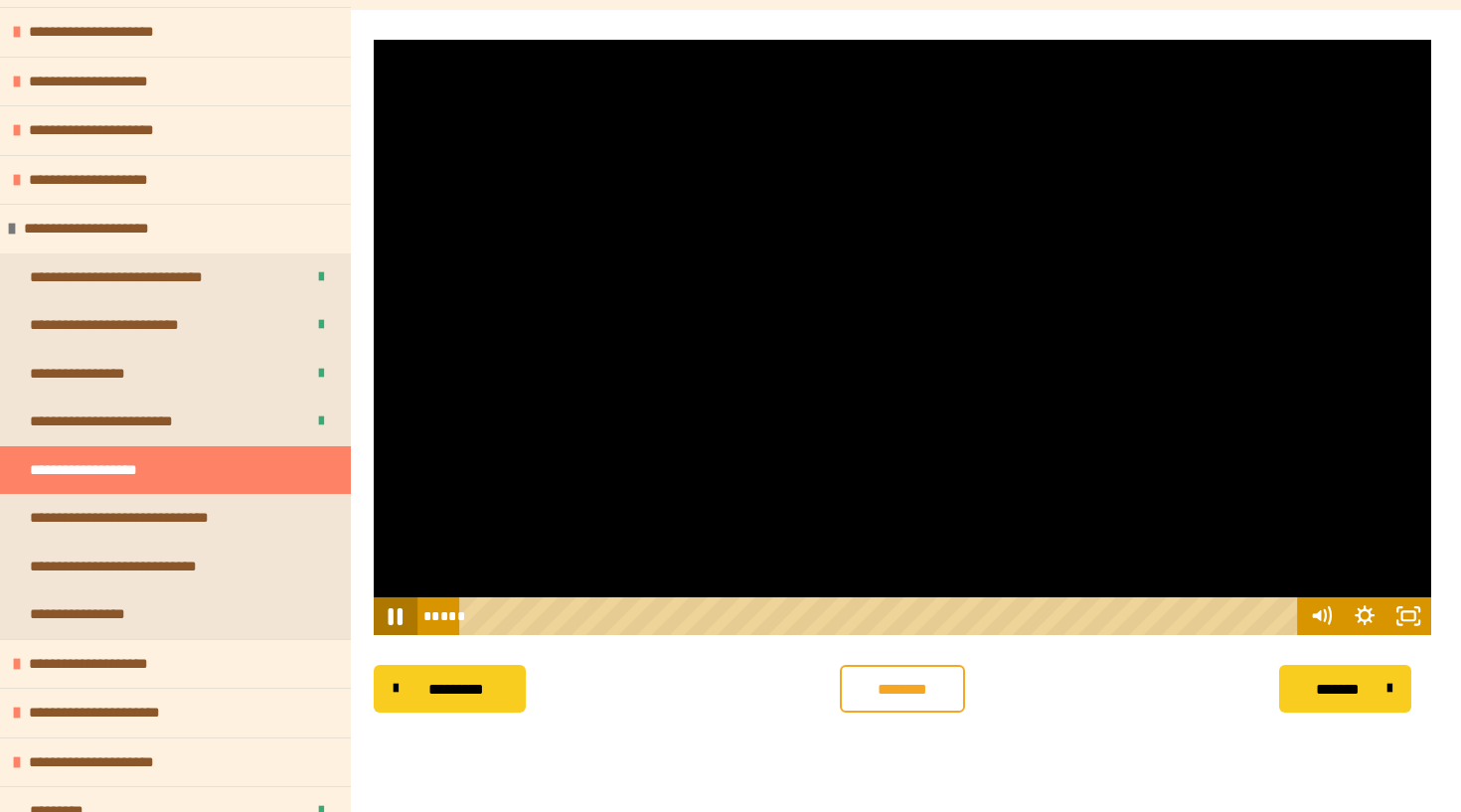 click 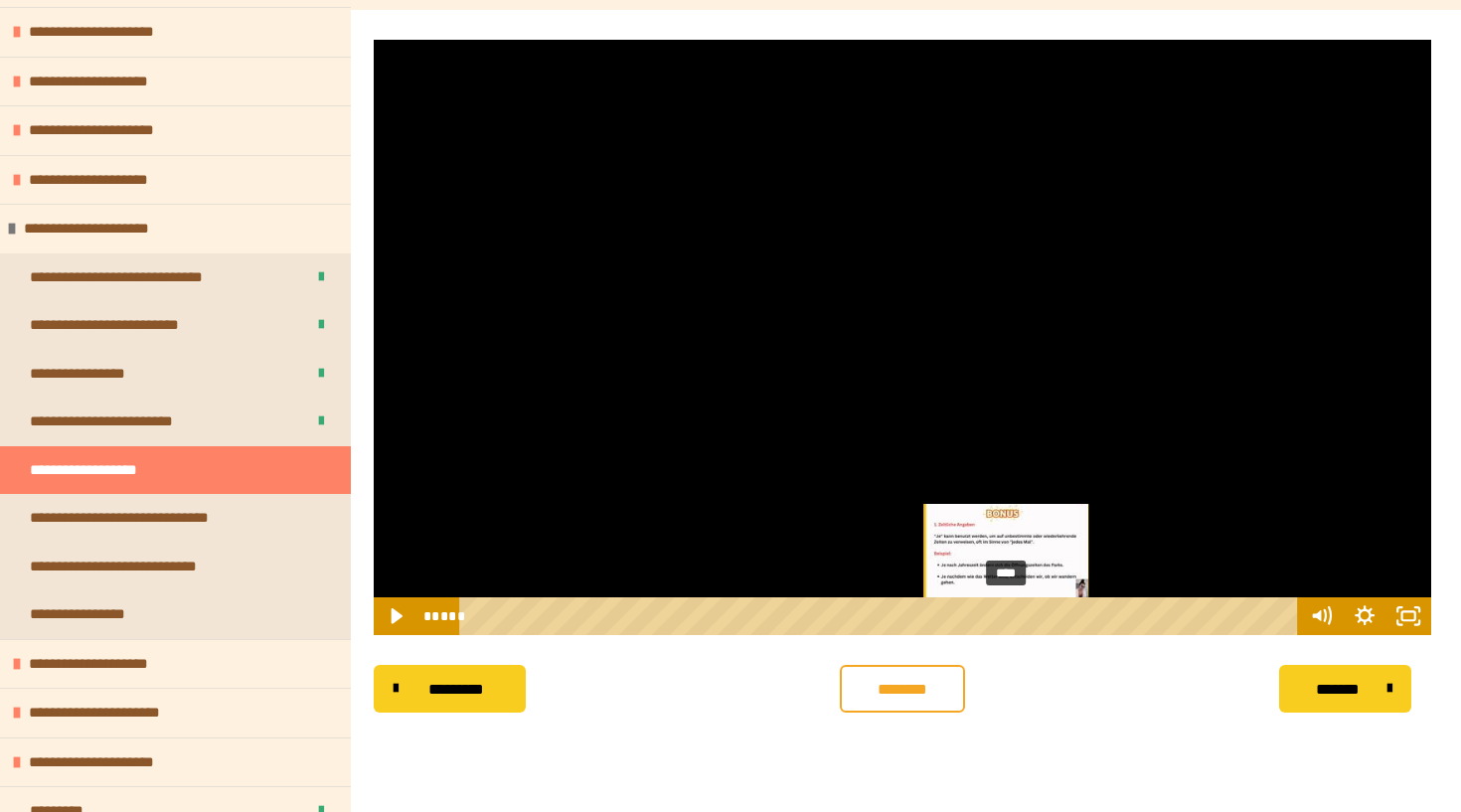 click on "****" at bounding box center [882, 616] 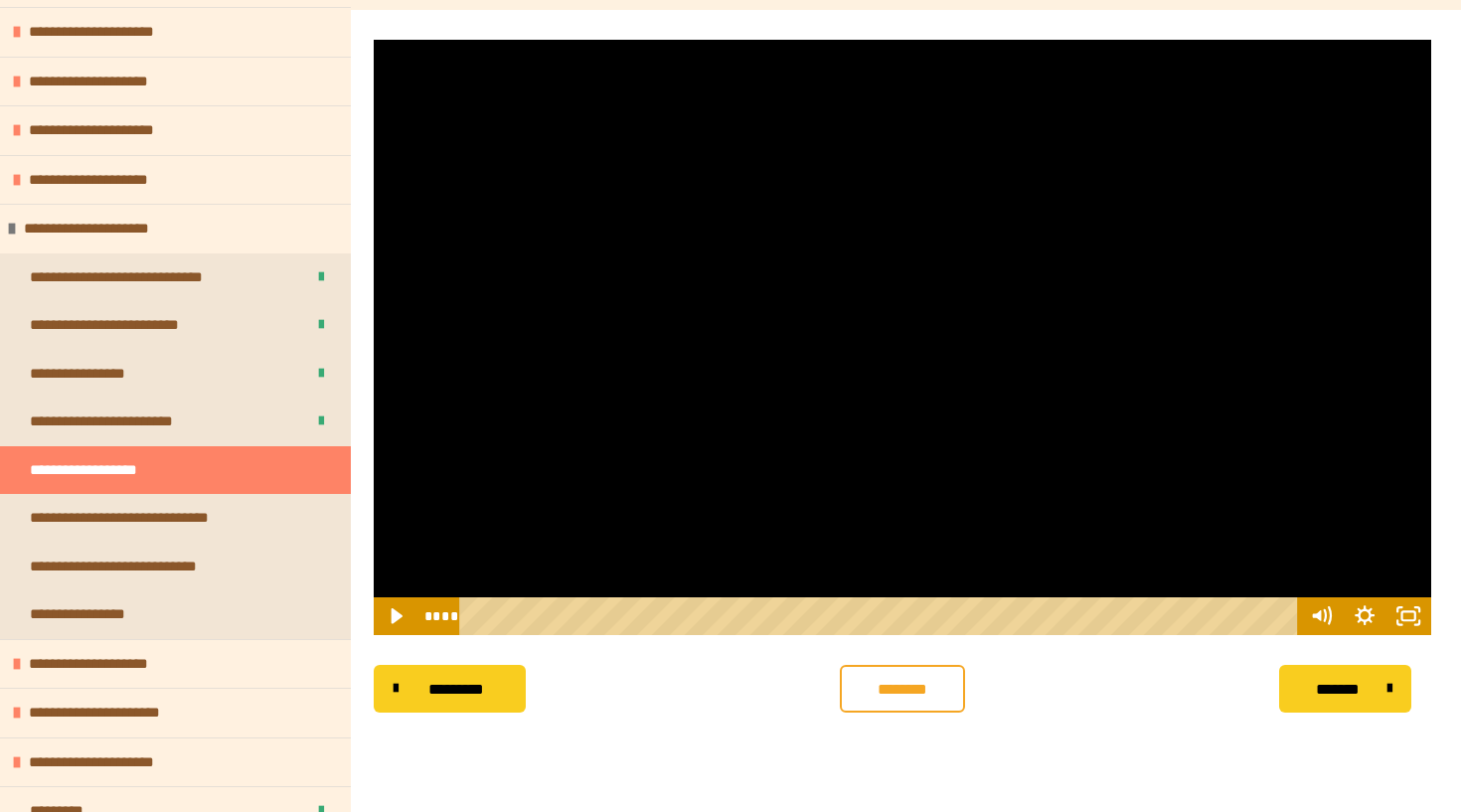 click at bounding box center [902, 337] 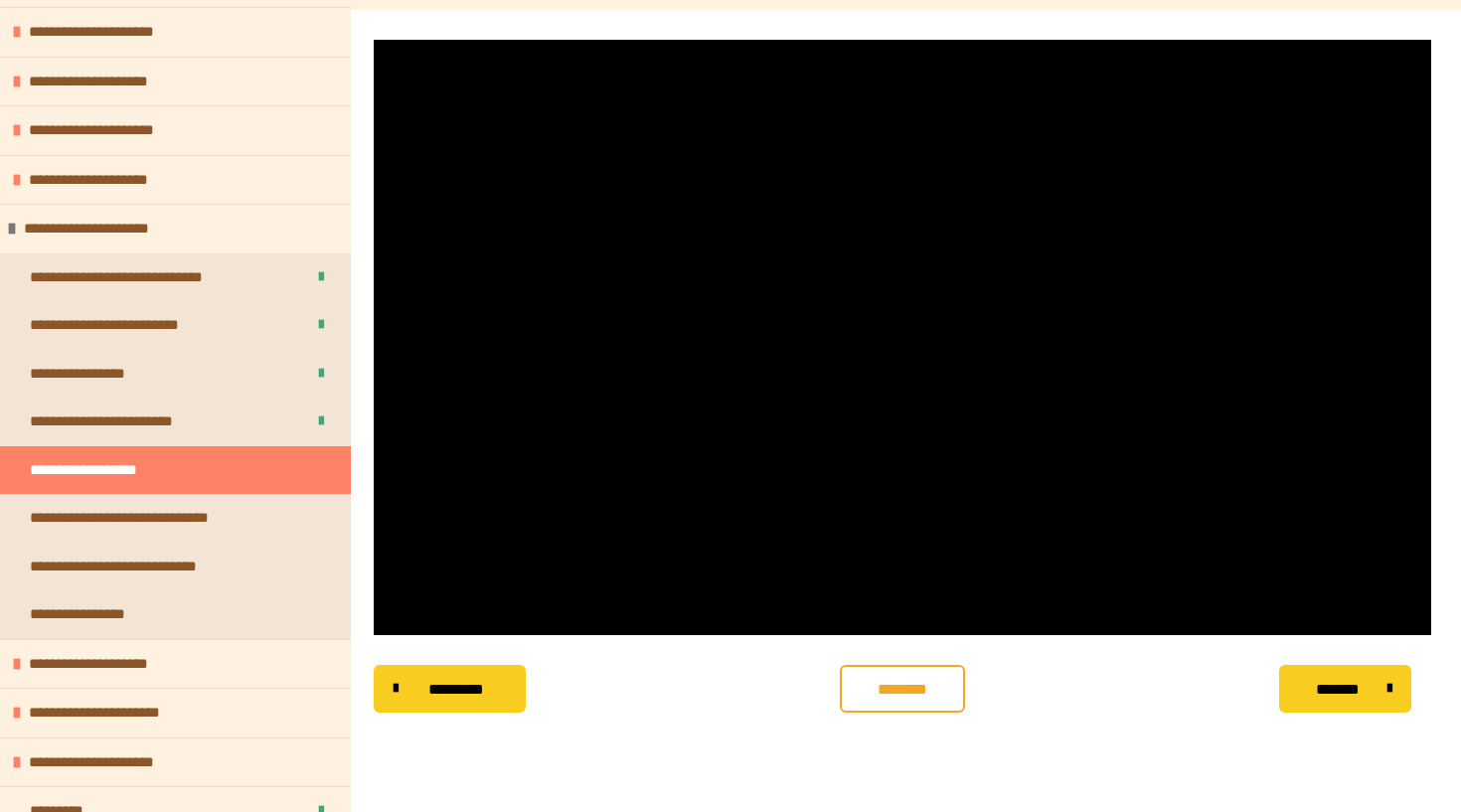click at bounding box center (902, 337) 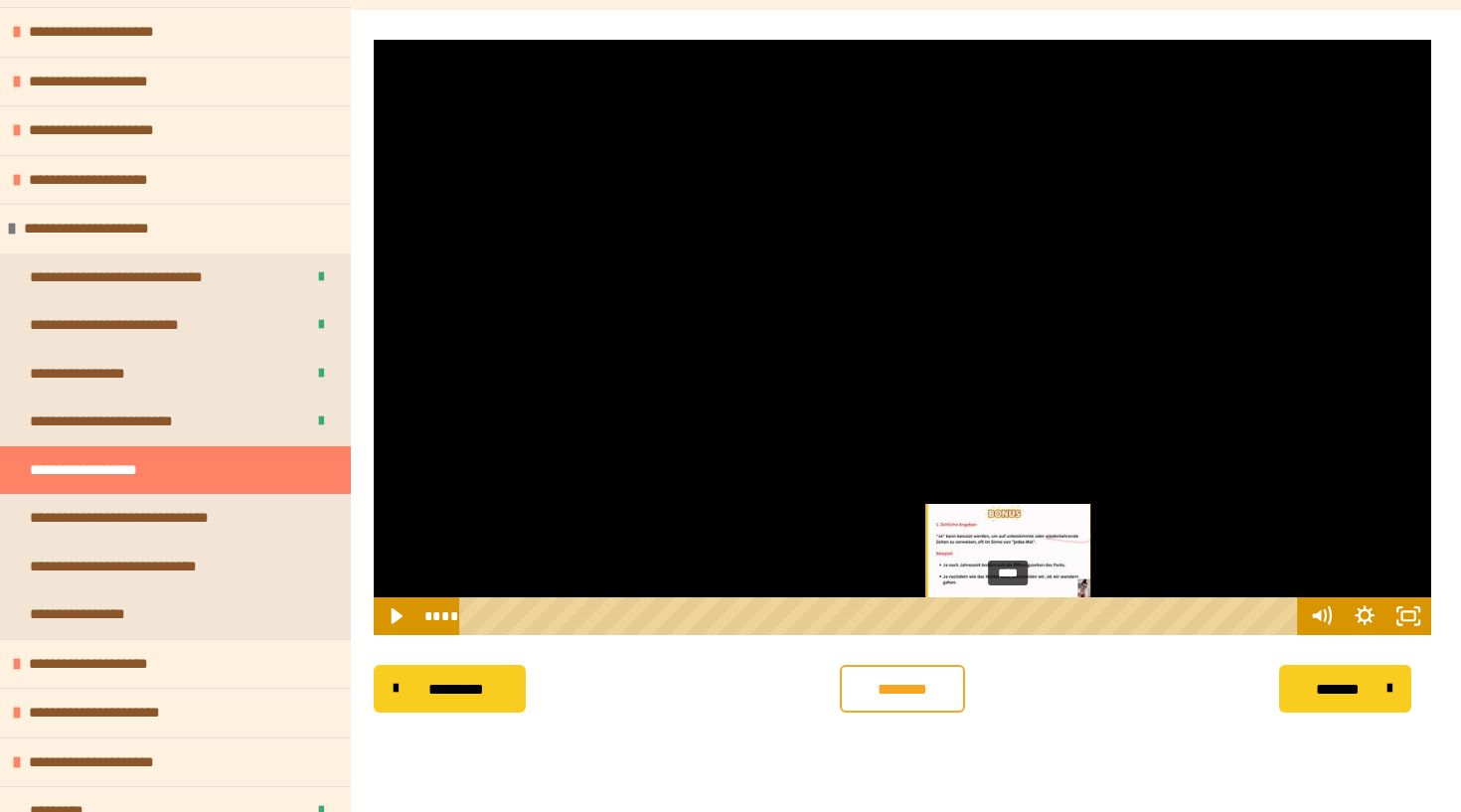 click on "****" at bounding box center (882, 616) 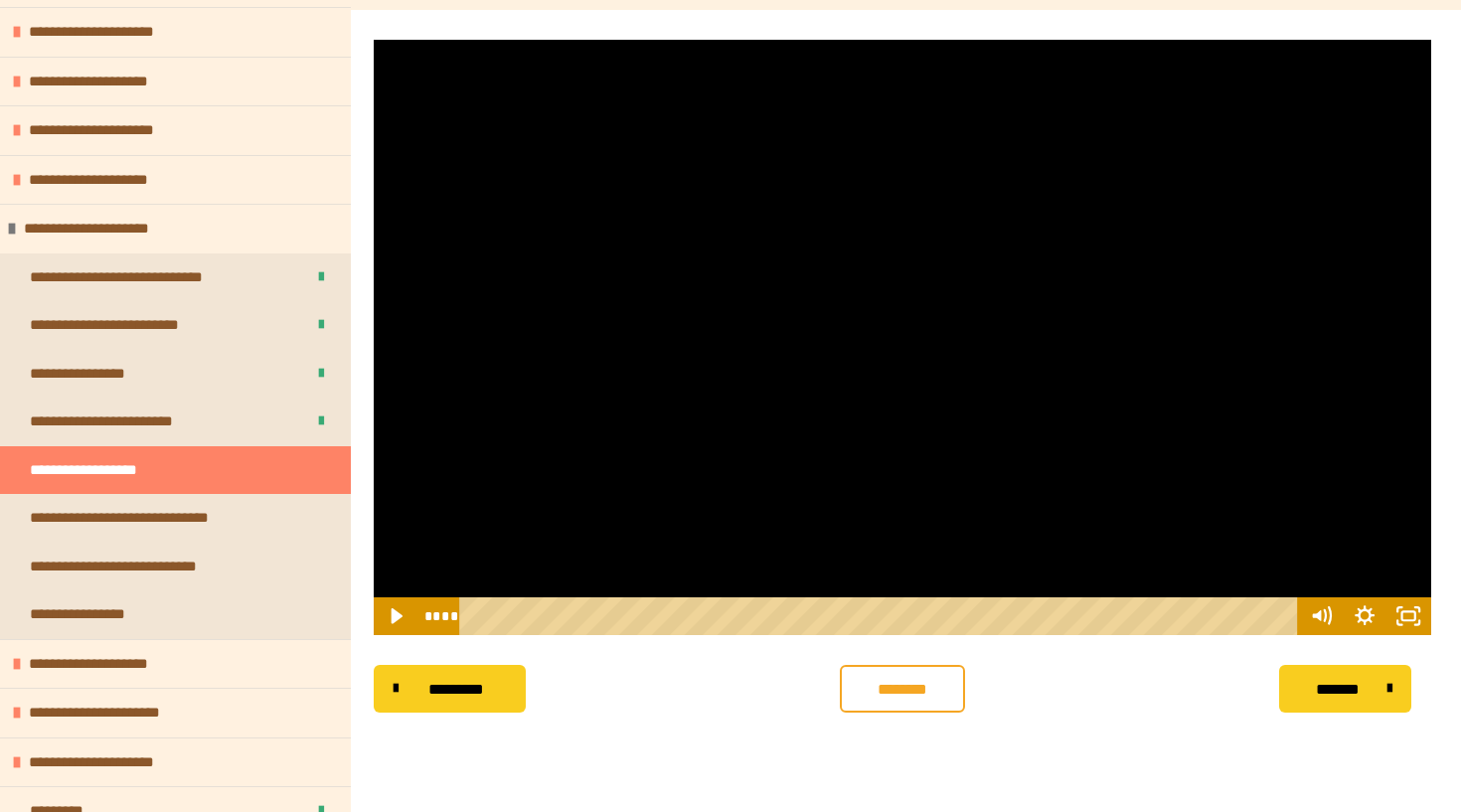 click at bounding box center [902, 337] 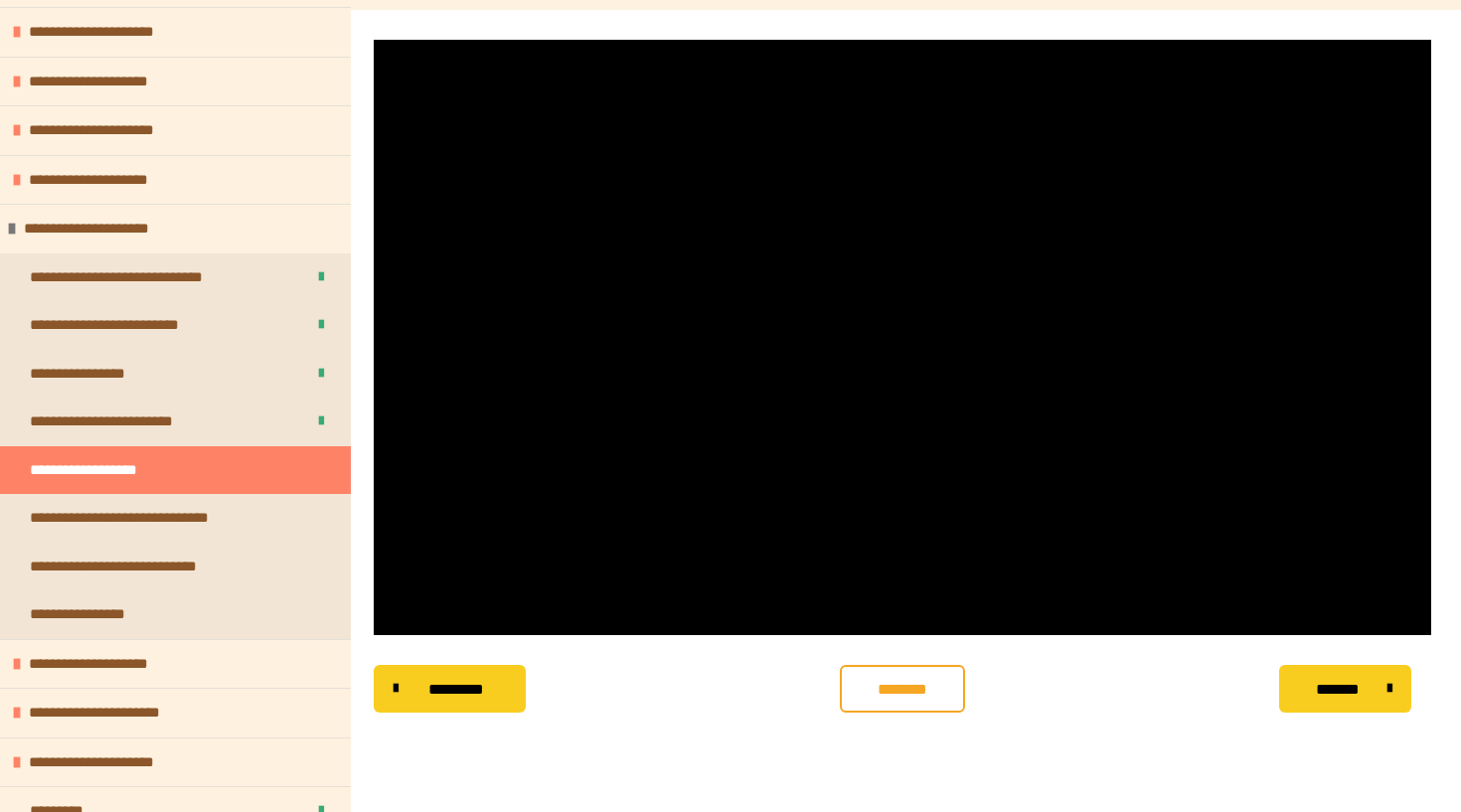 click at bounding box center (902, 337) 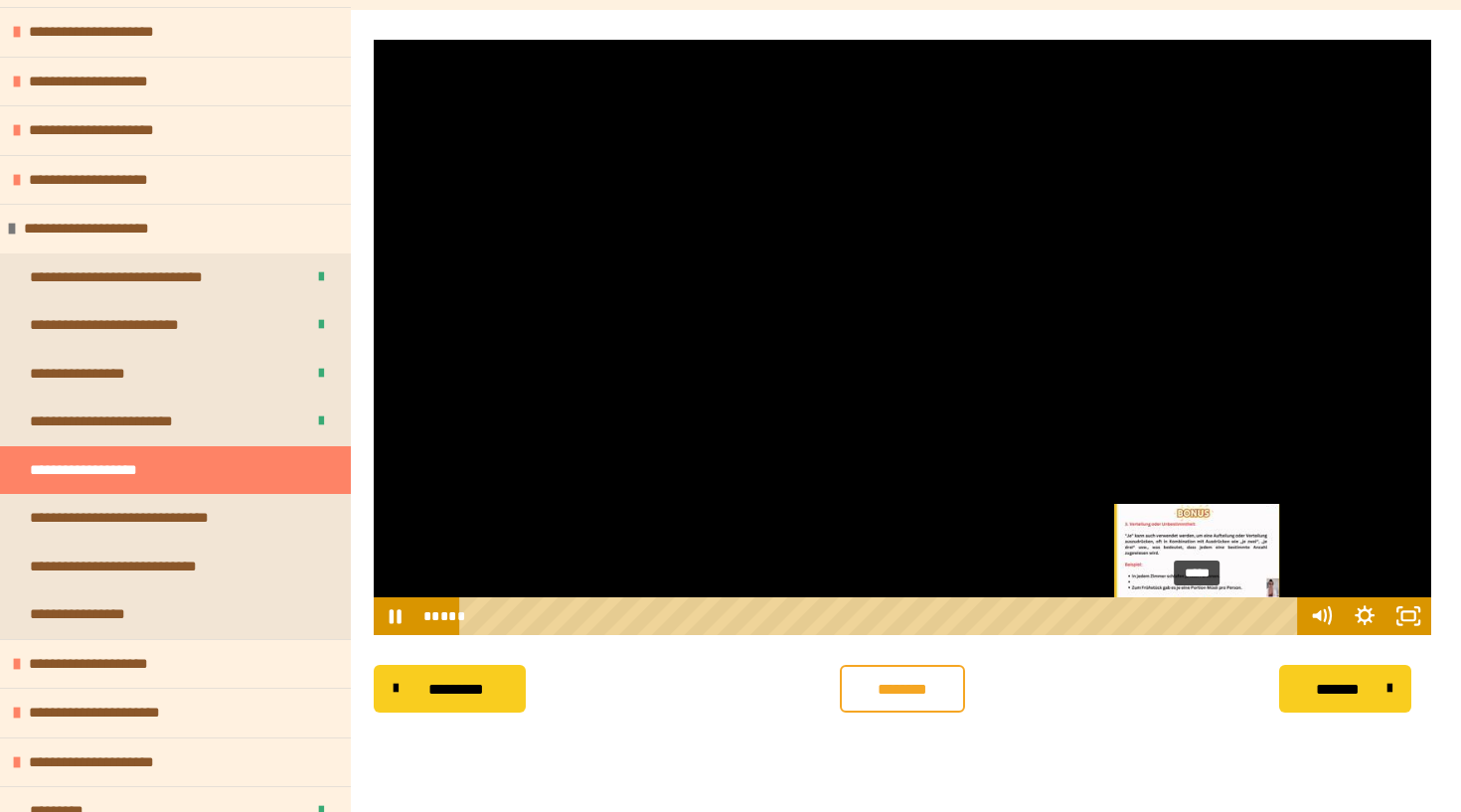 click on "*****" at bounding box center (882, 616) 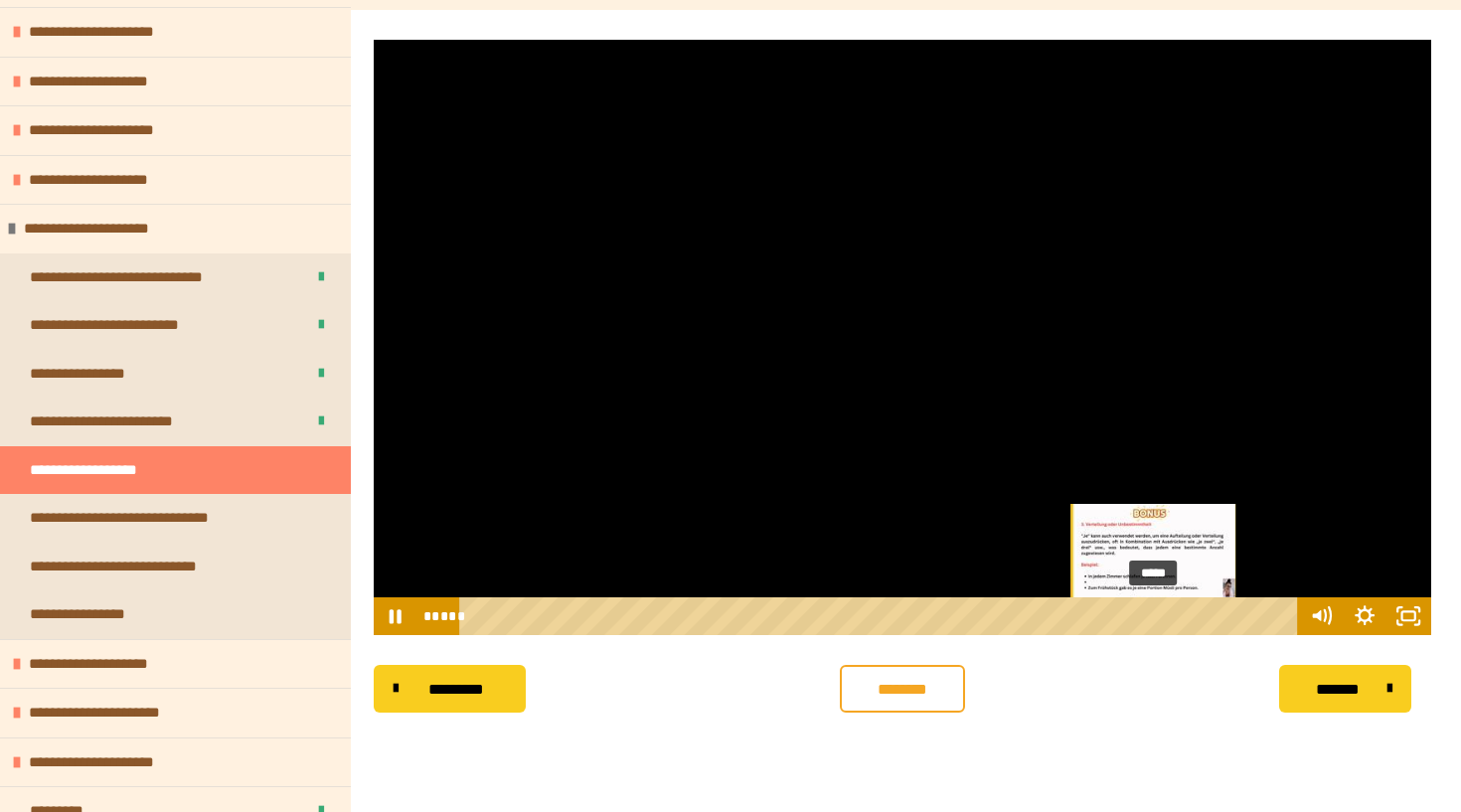 click on "*****" at bounding box center [882, 616] 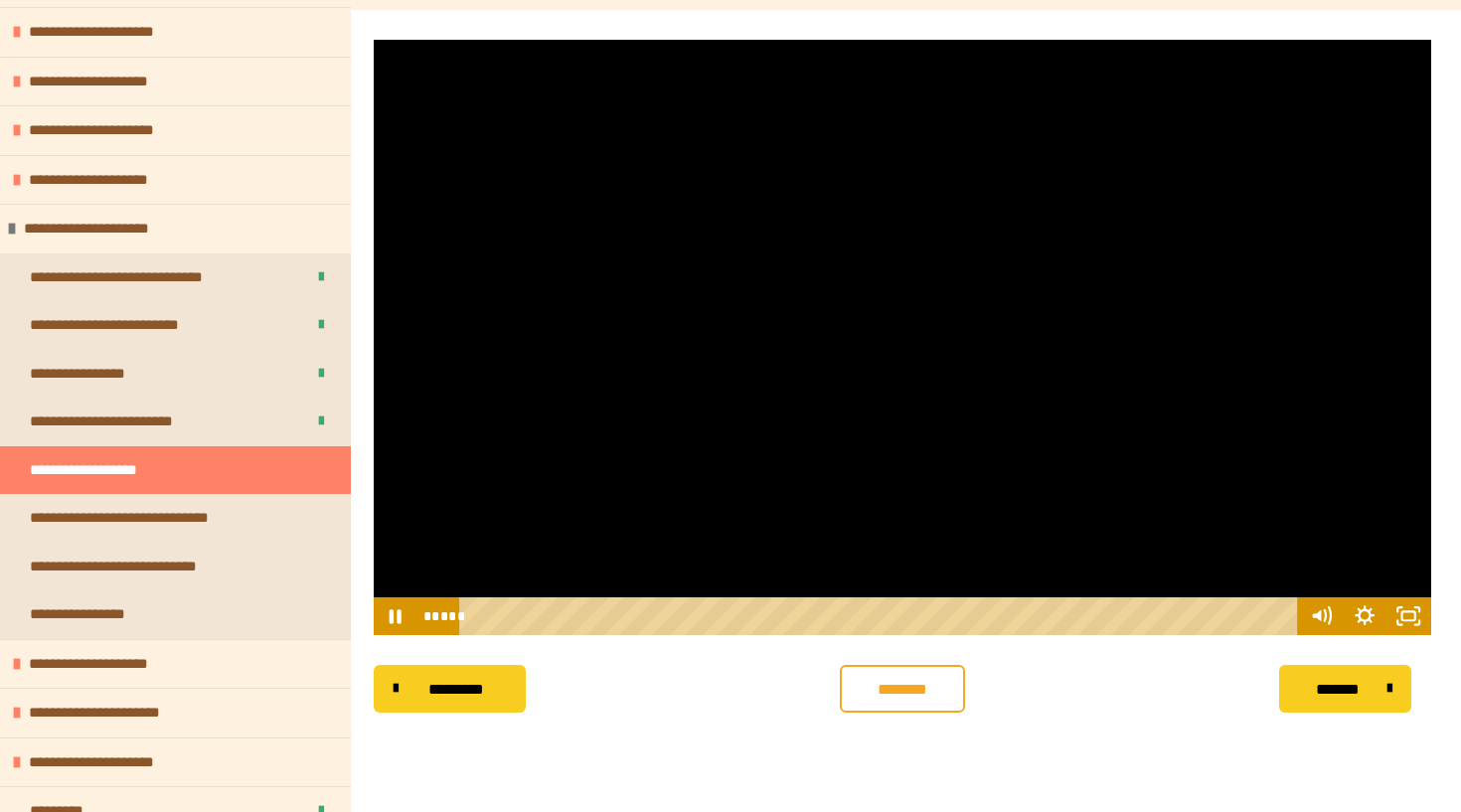 click at bounding box center [902, 337] 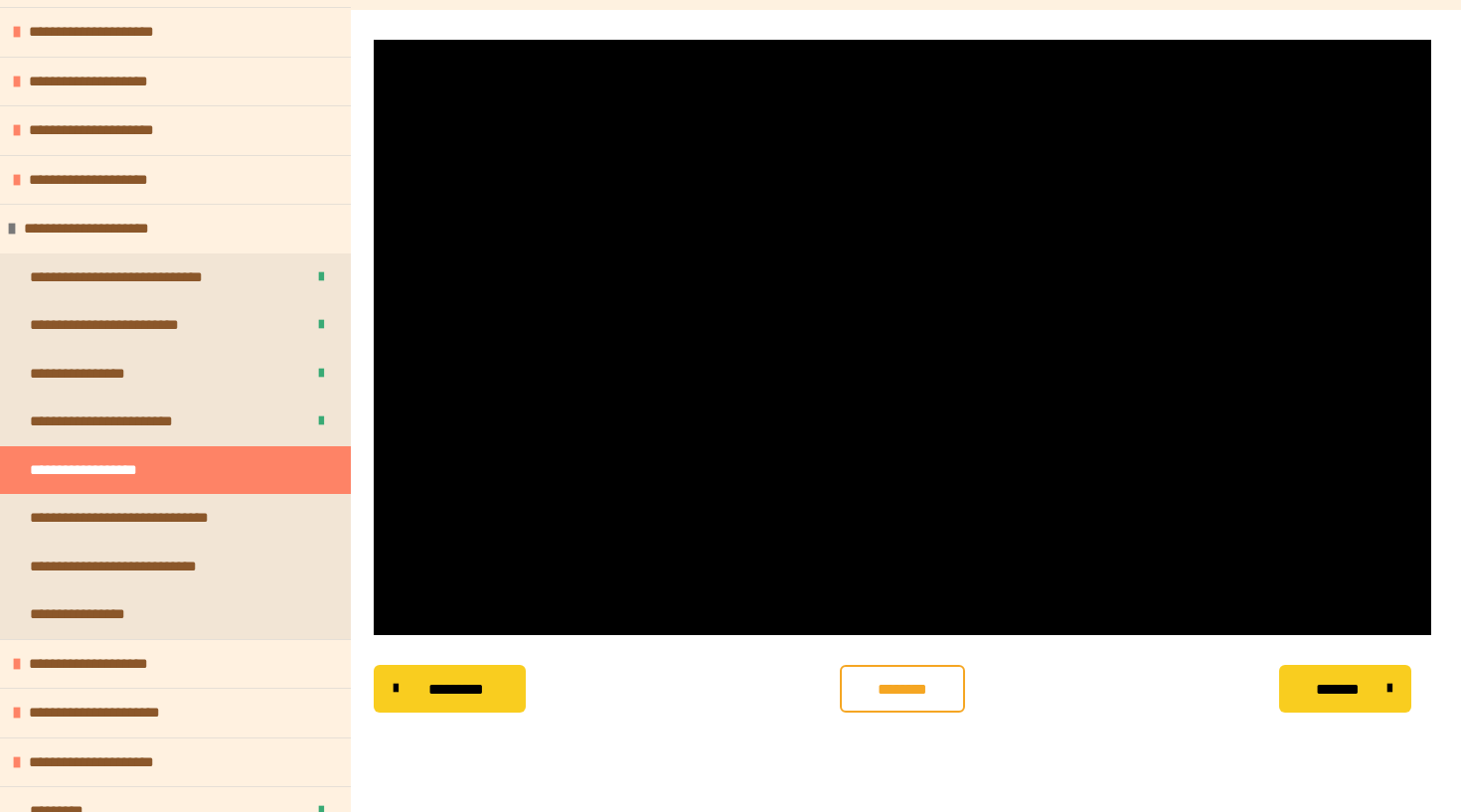 click at bounding box center (902, 337) 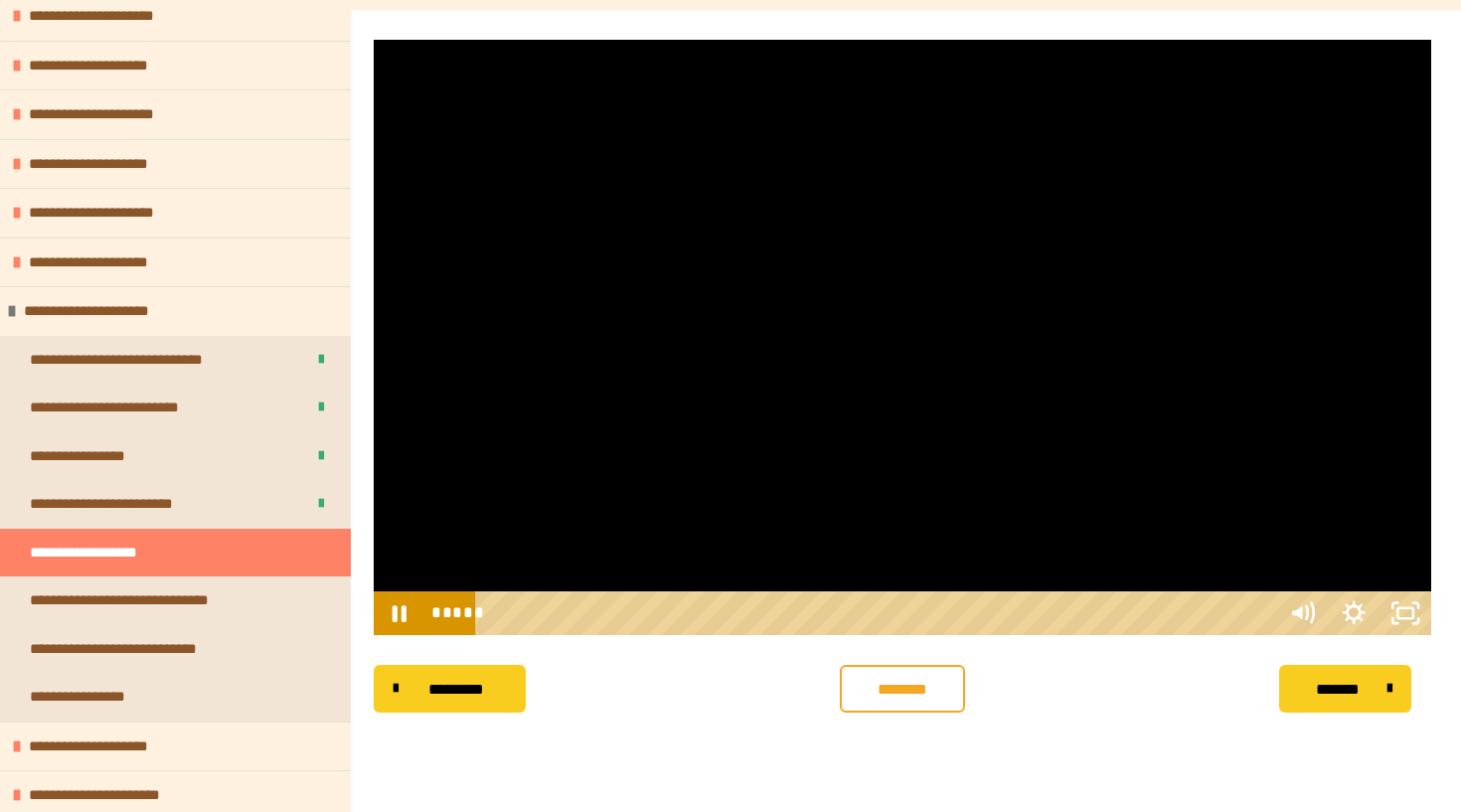 scroll, scrollTop: 751, scrollLeft: 0, axis: vertical 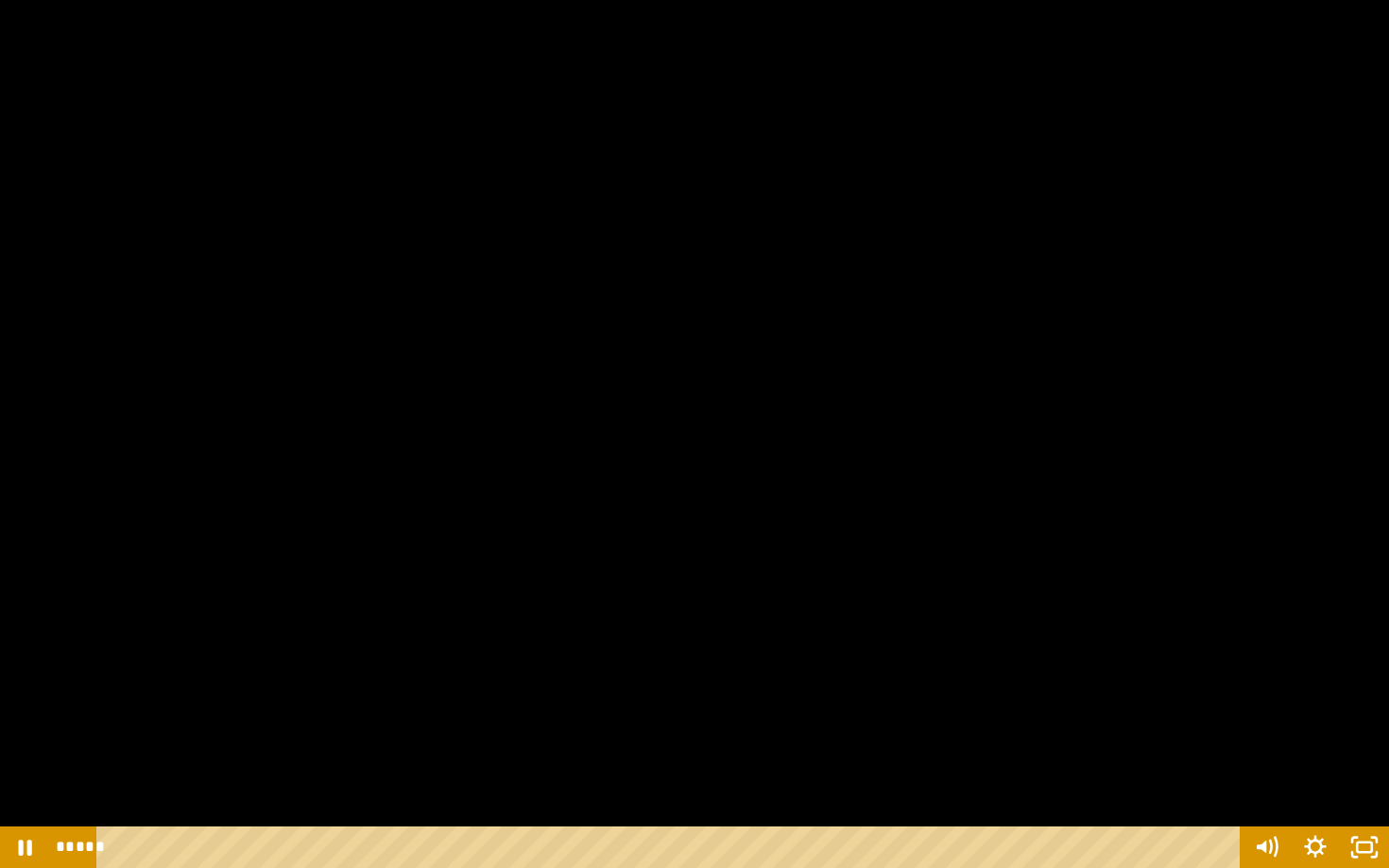 click at bounding box center (694, 434) 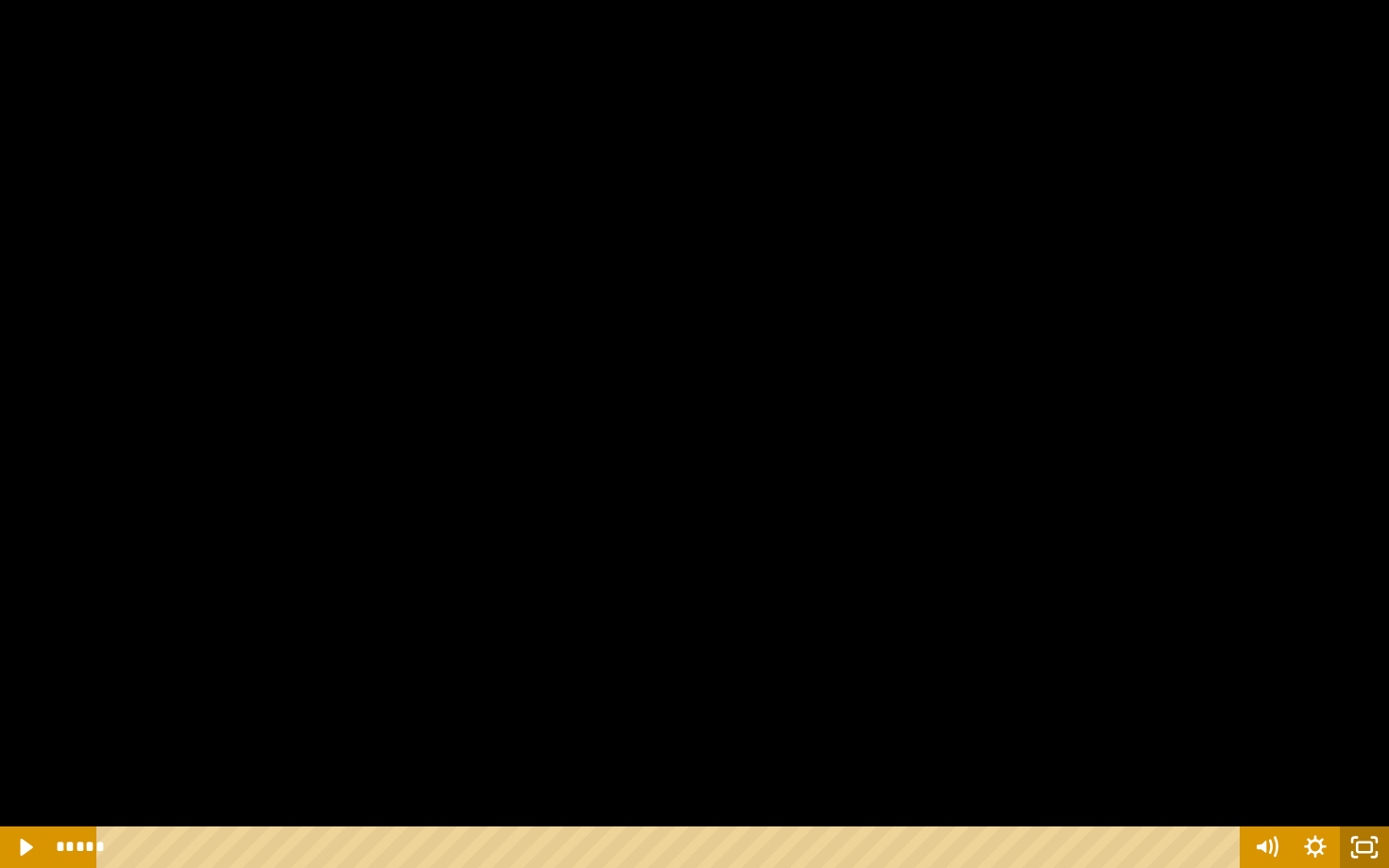 click 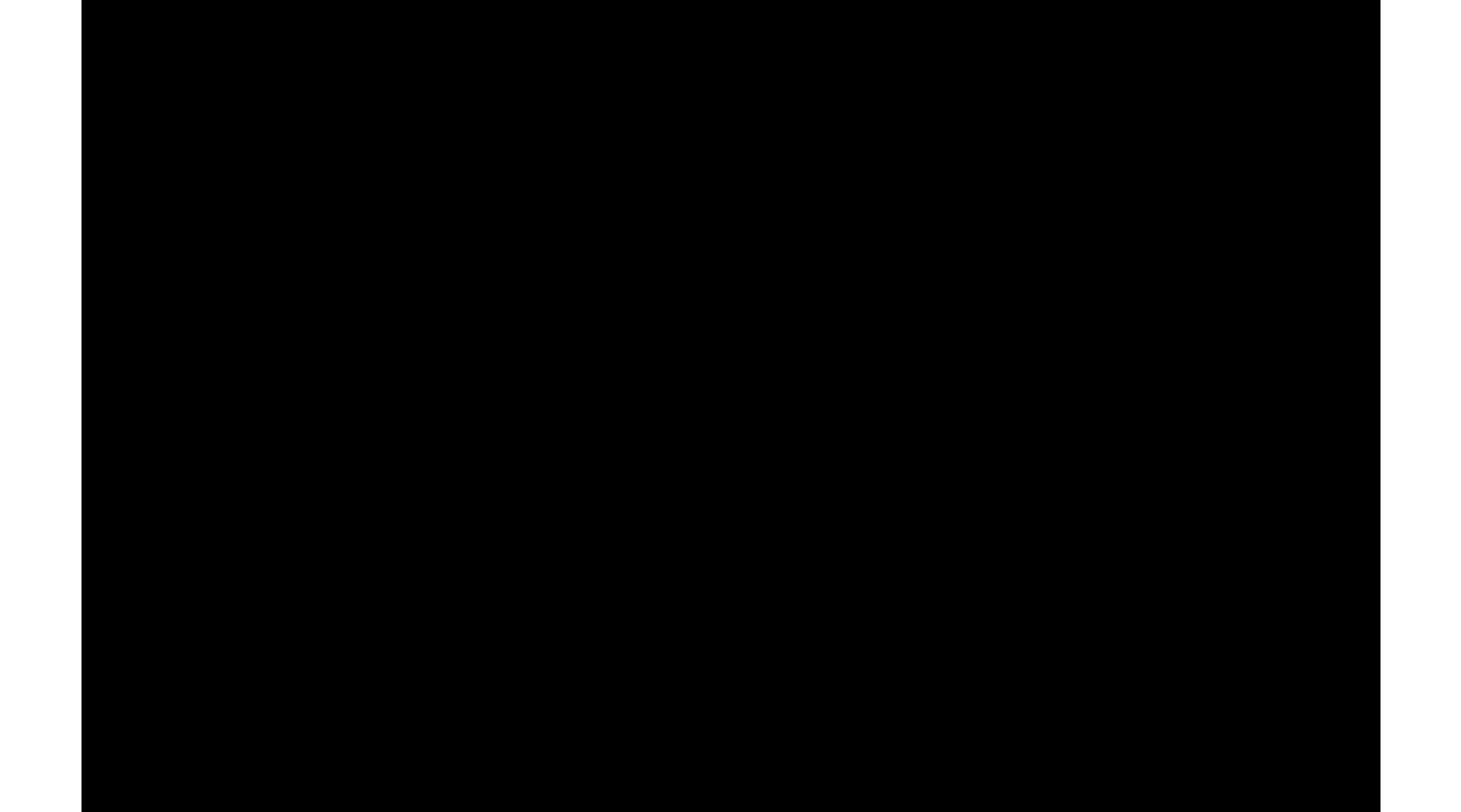 scroll, scrollTop: 835, scrollLeft: 0, axis: vertical 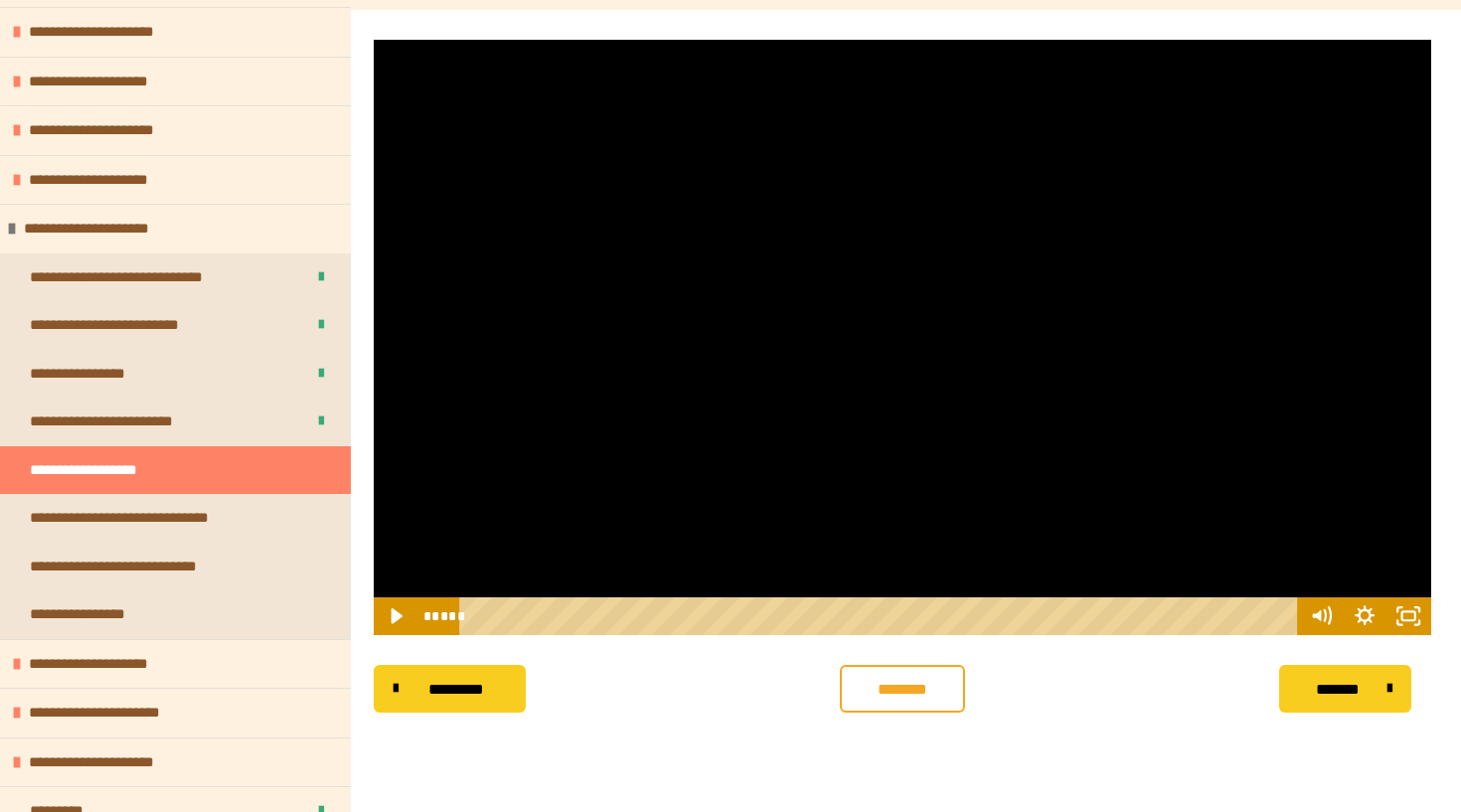 click at bounding box center (902, 337) 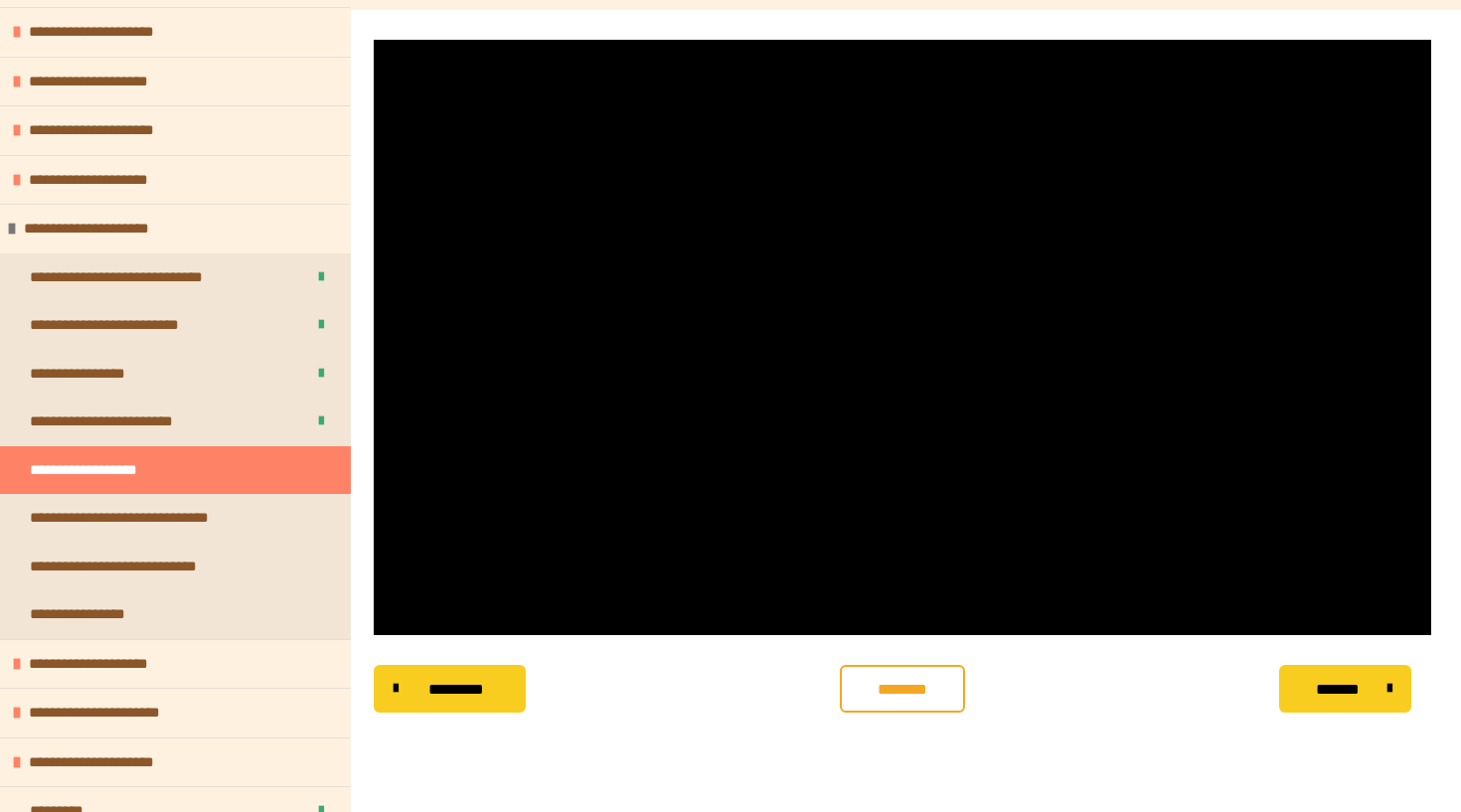 click at bounding box center [902, 337] 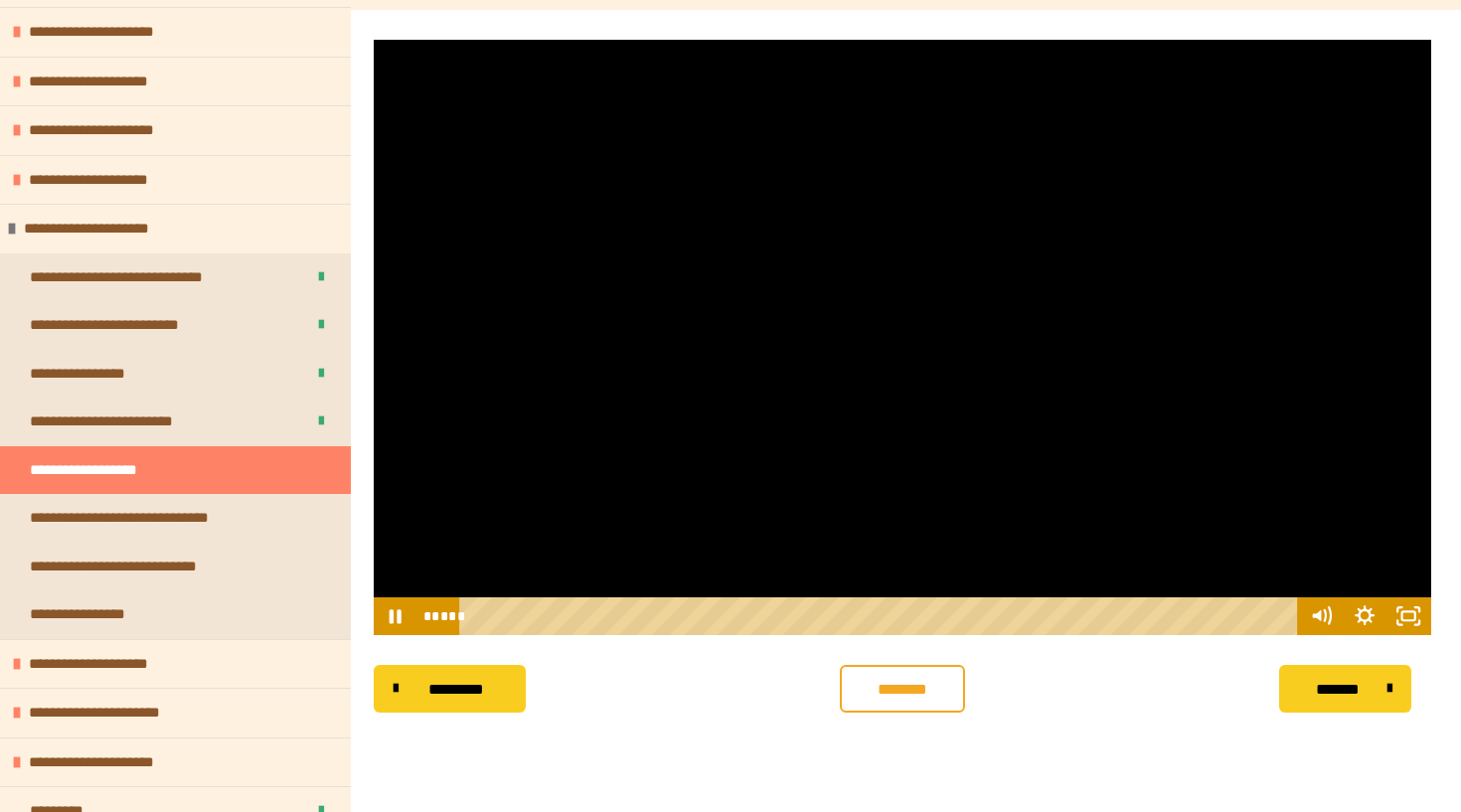 click at bounding box center (902, 337) 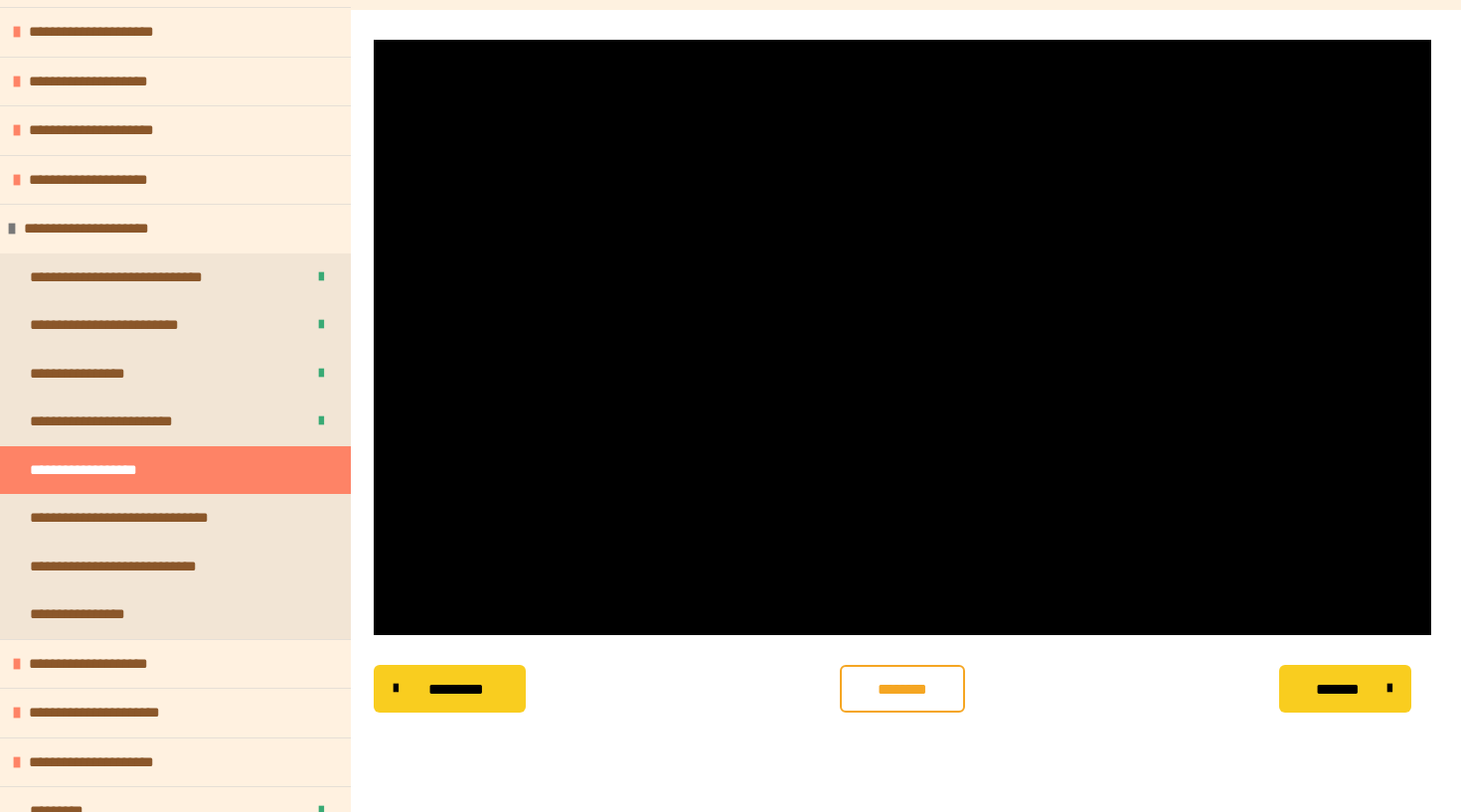 click at bounding box center [902, 337] 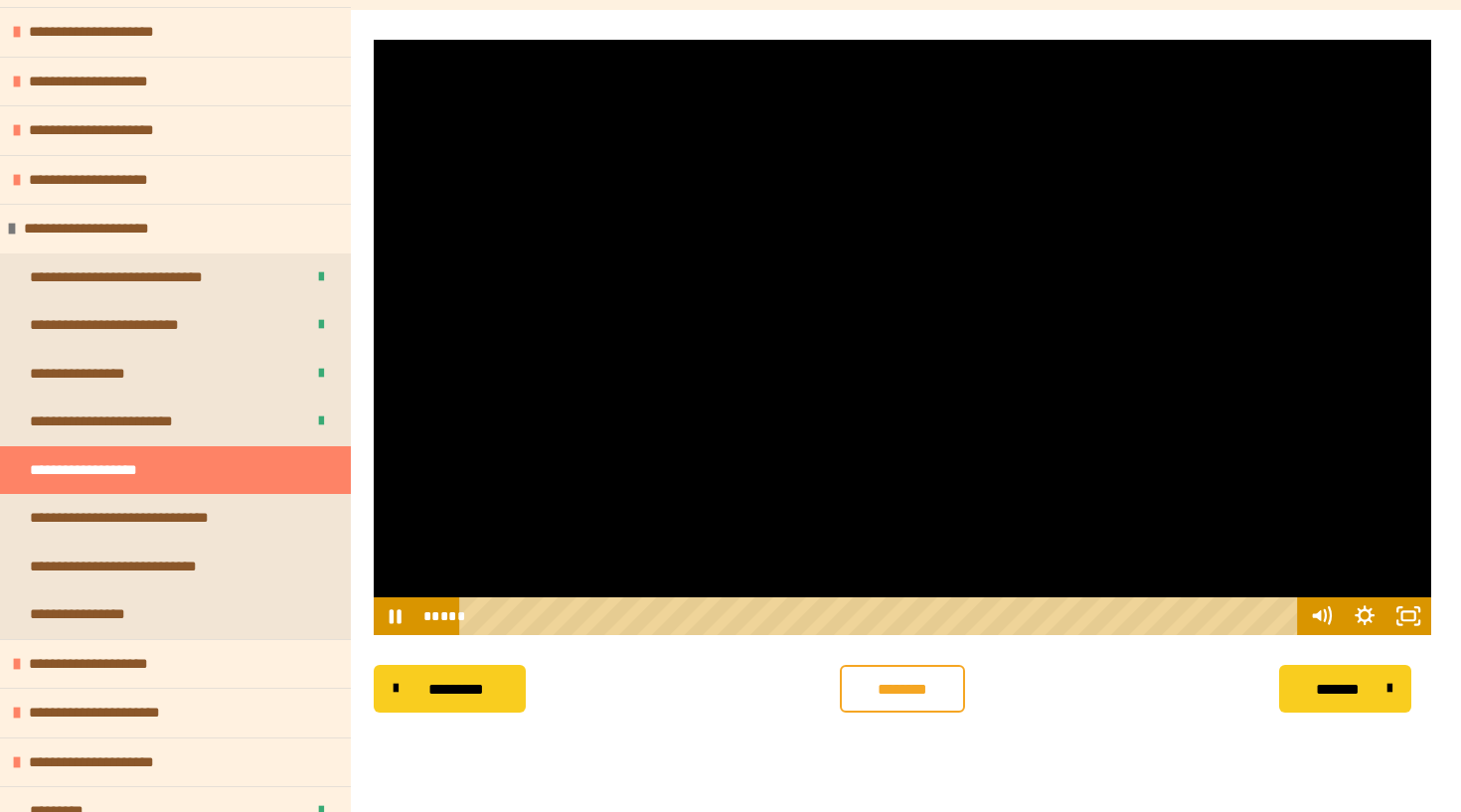 click at bounding box center [902, 337] 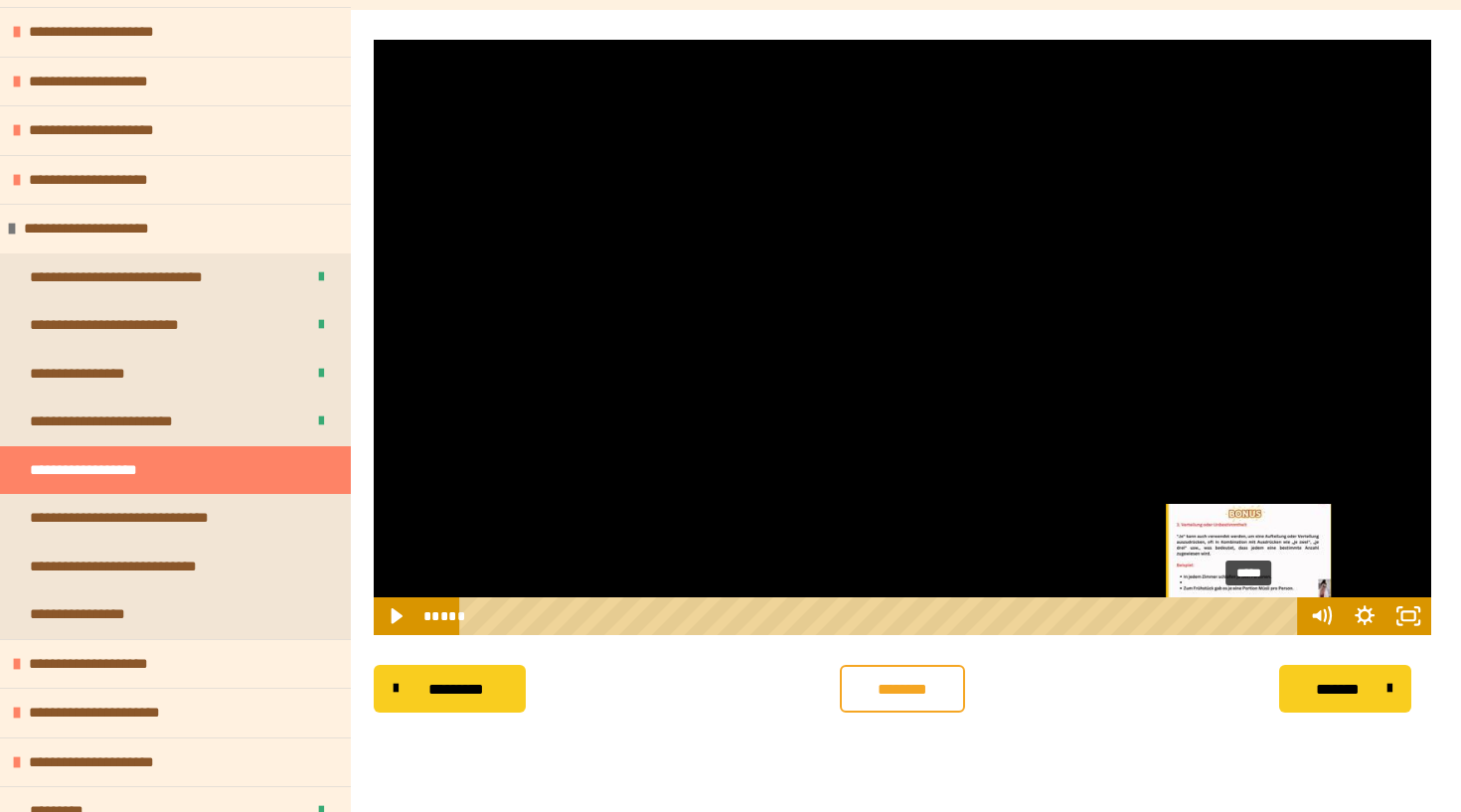 click on "*****" at bounding box center (882, 616) 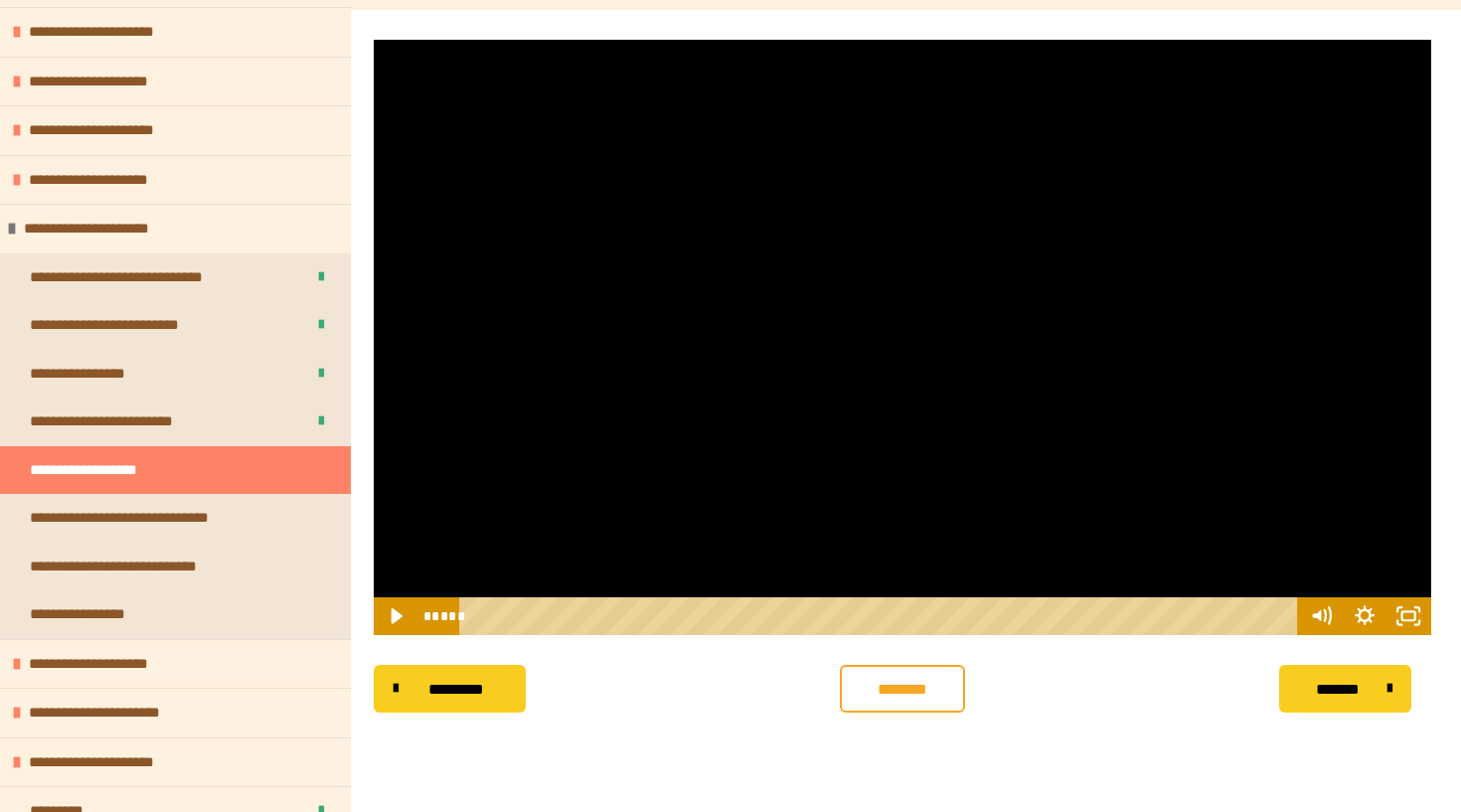 click at bounding box center (902, 337) 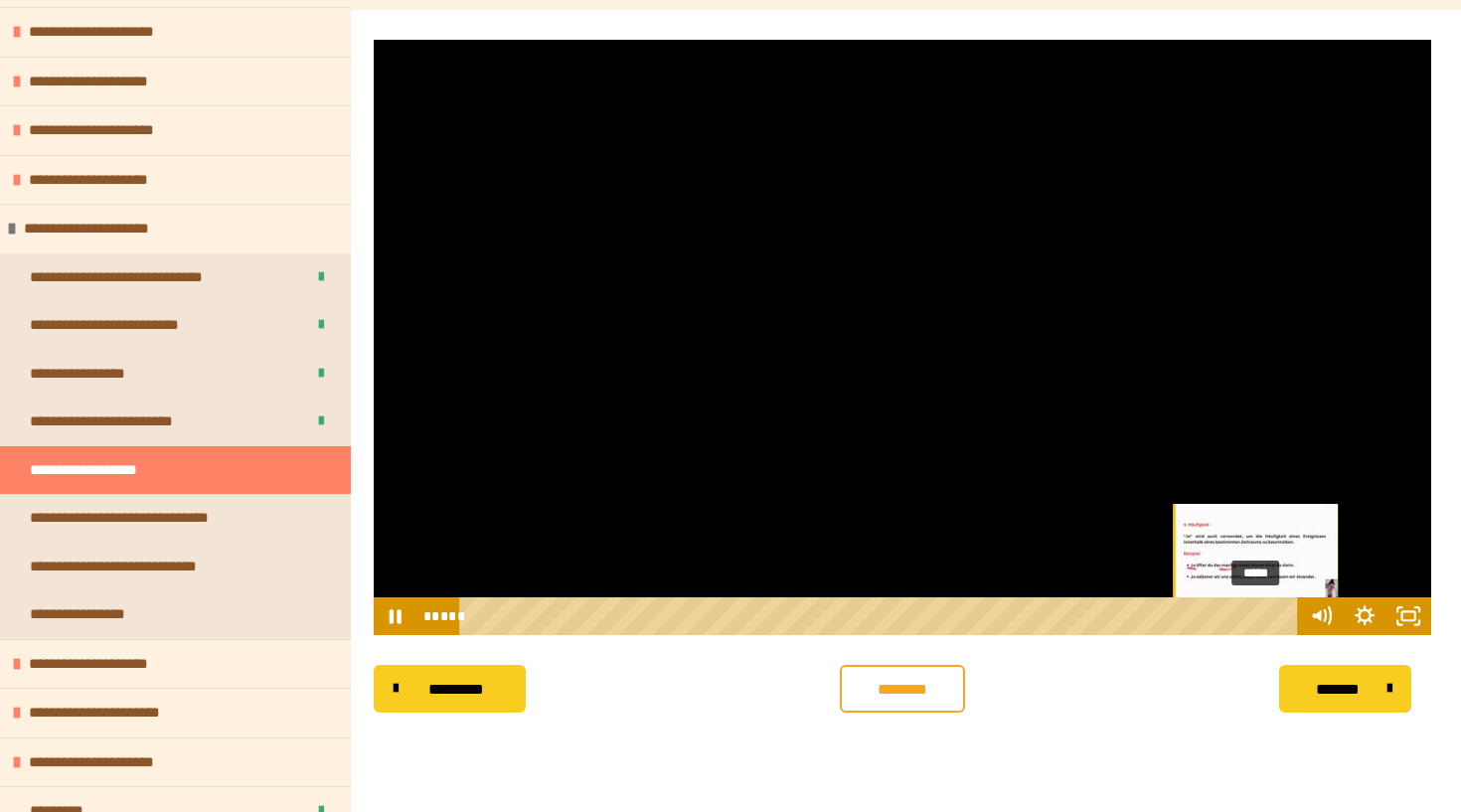 click on "*****" at bounding box center (882, 616) 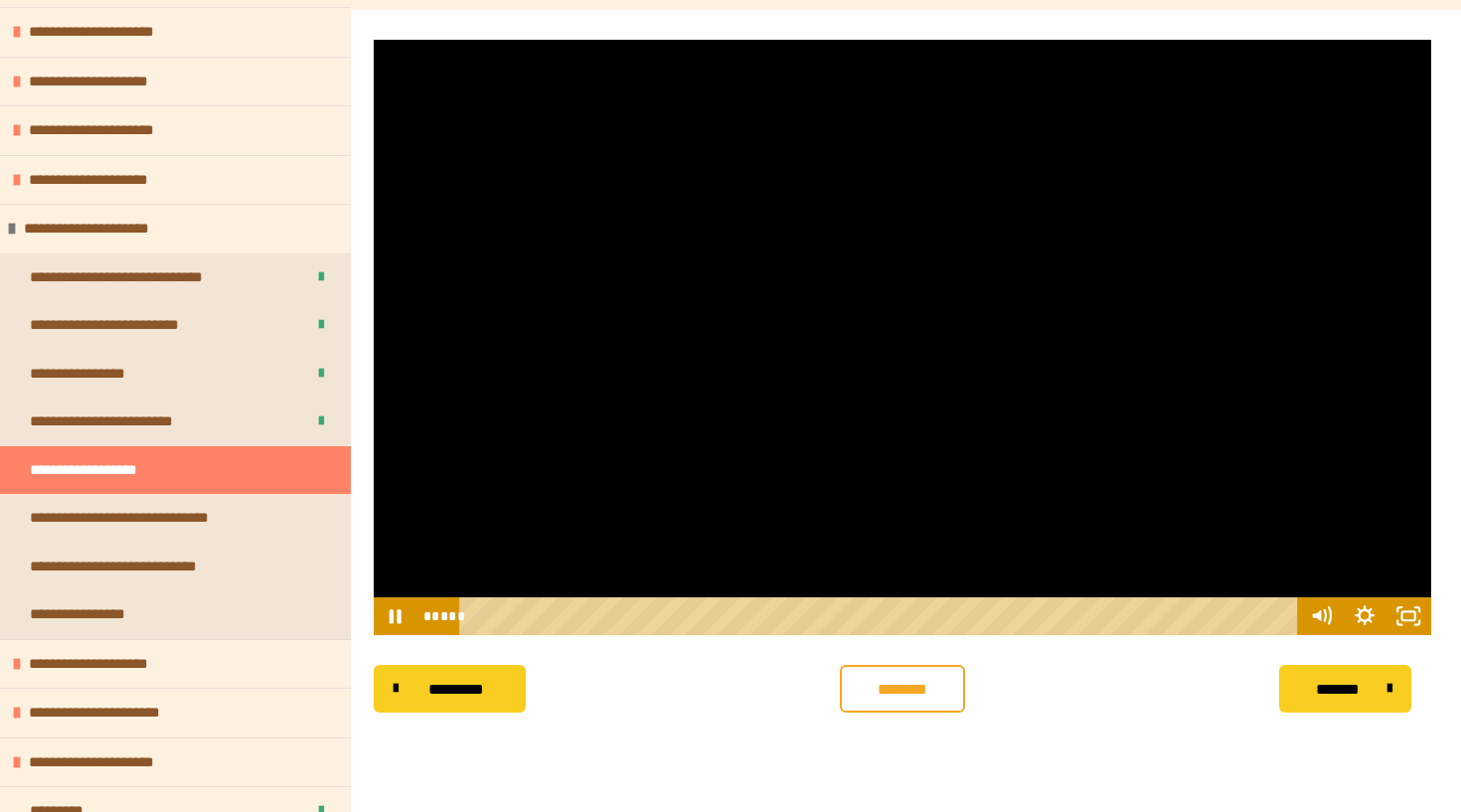 click at bounding box center (902, 337) 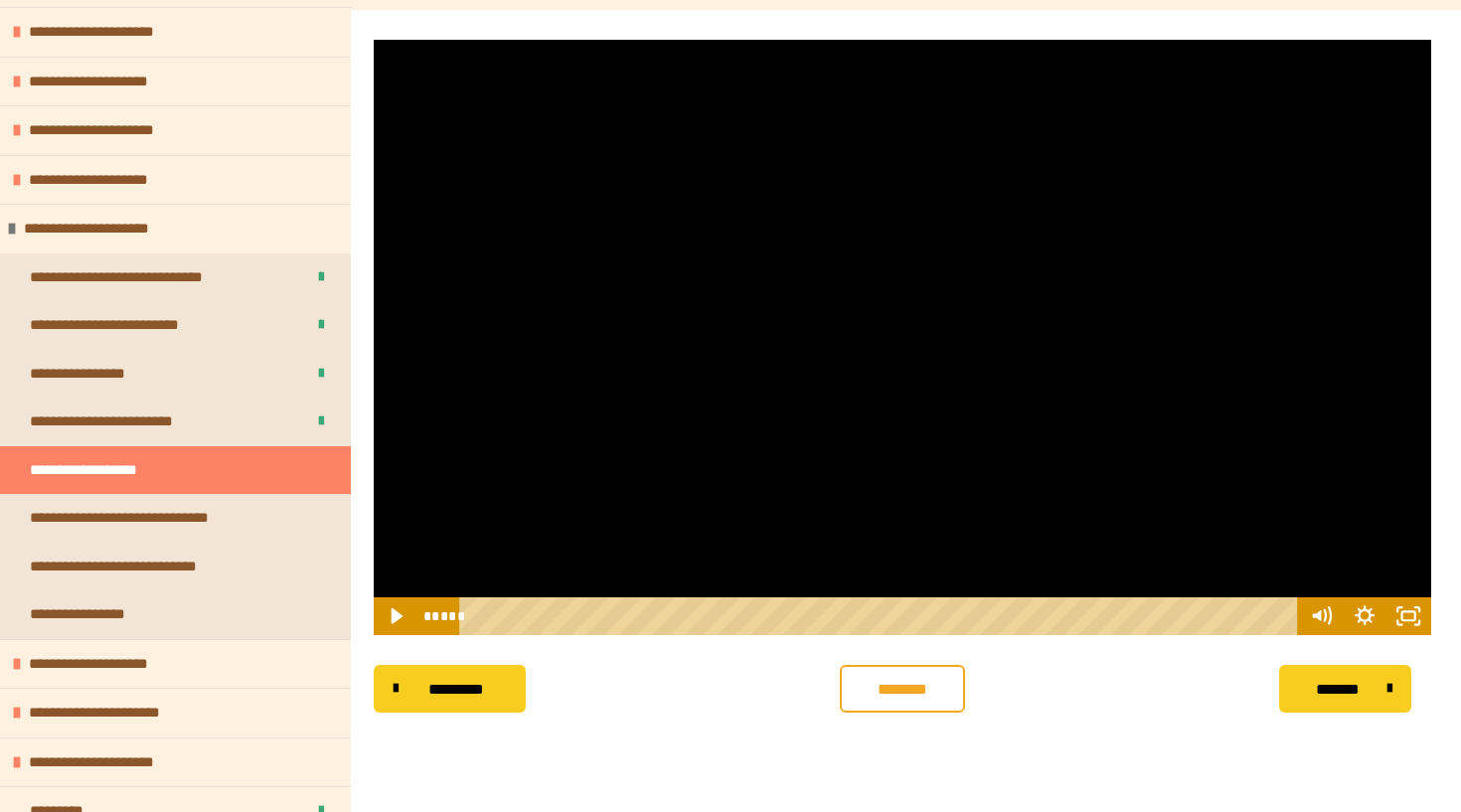 click at bounding box center (902, 337) 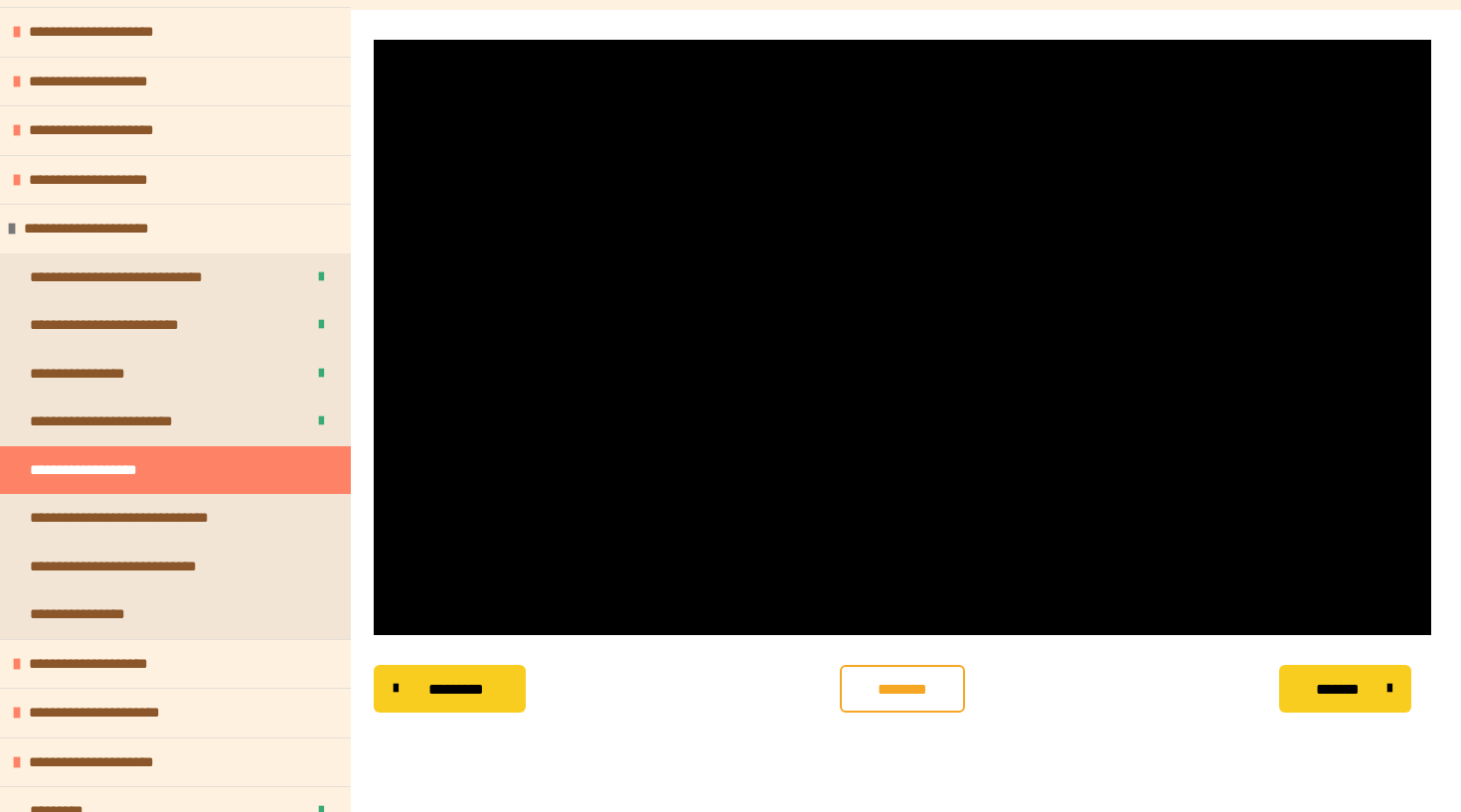 click at bounding box center (902, 337) 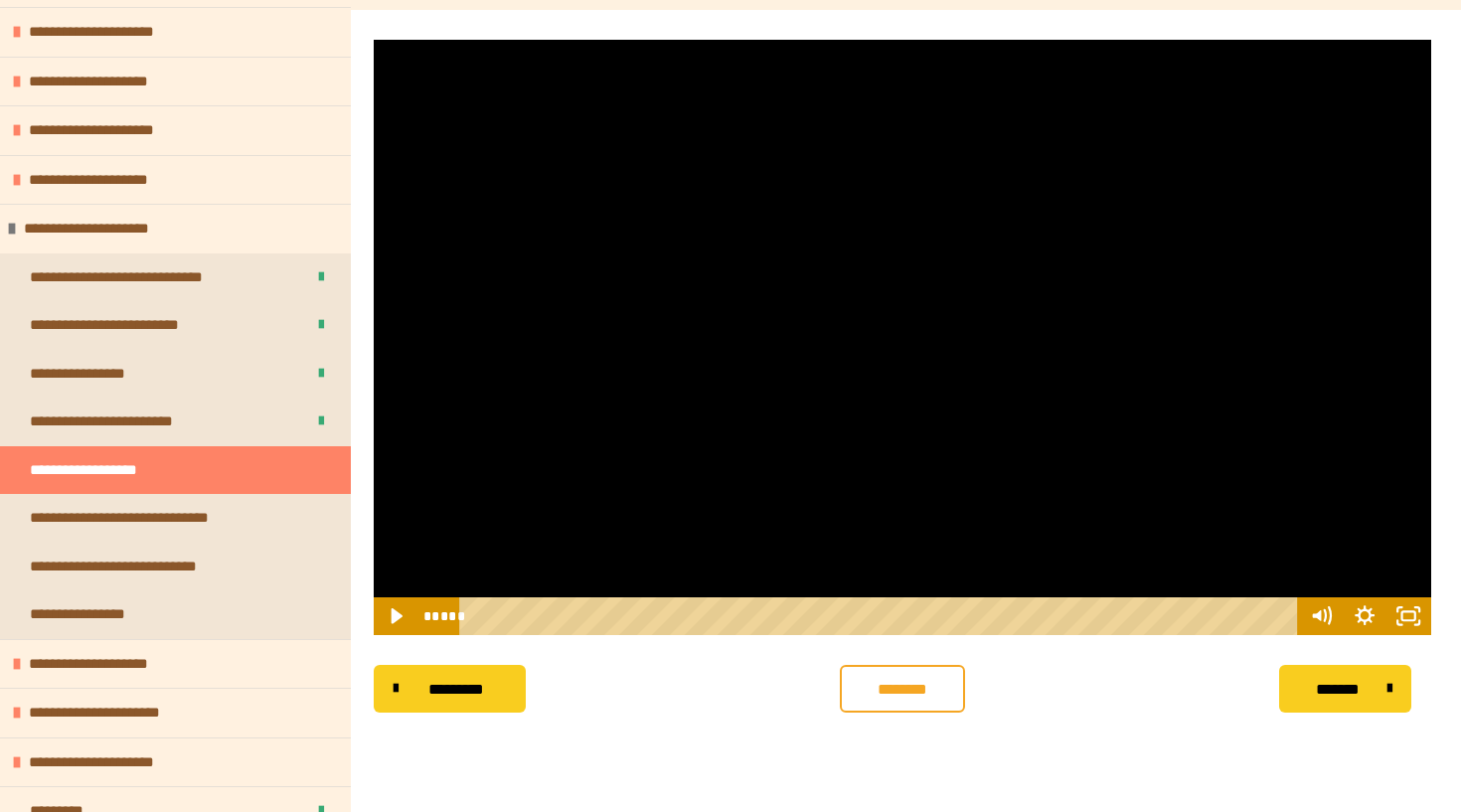 click at bounding box center [902, 337] 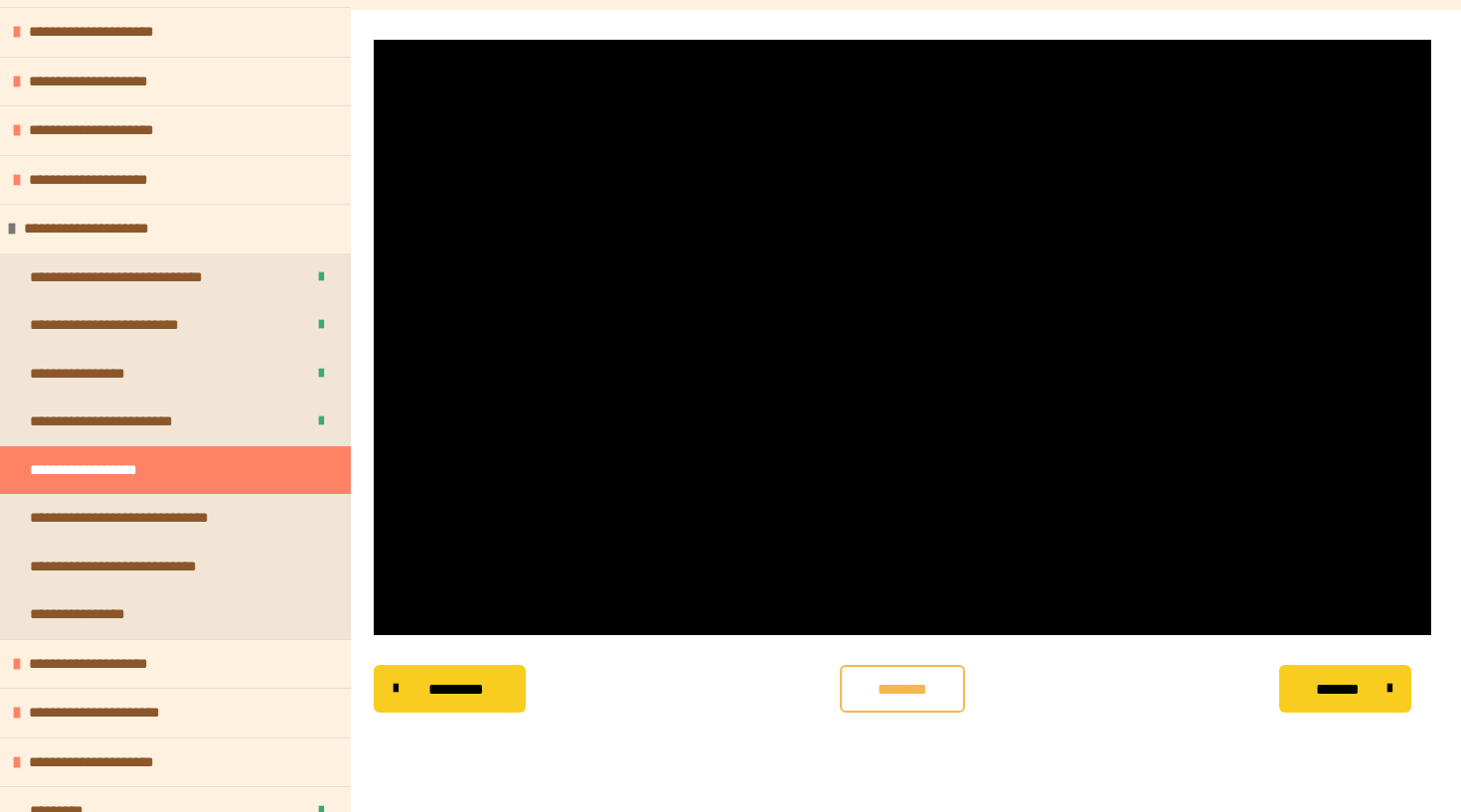 click on "********" at bounding box center [902, 690] 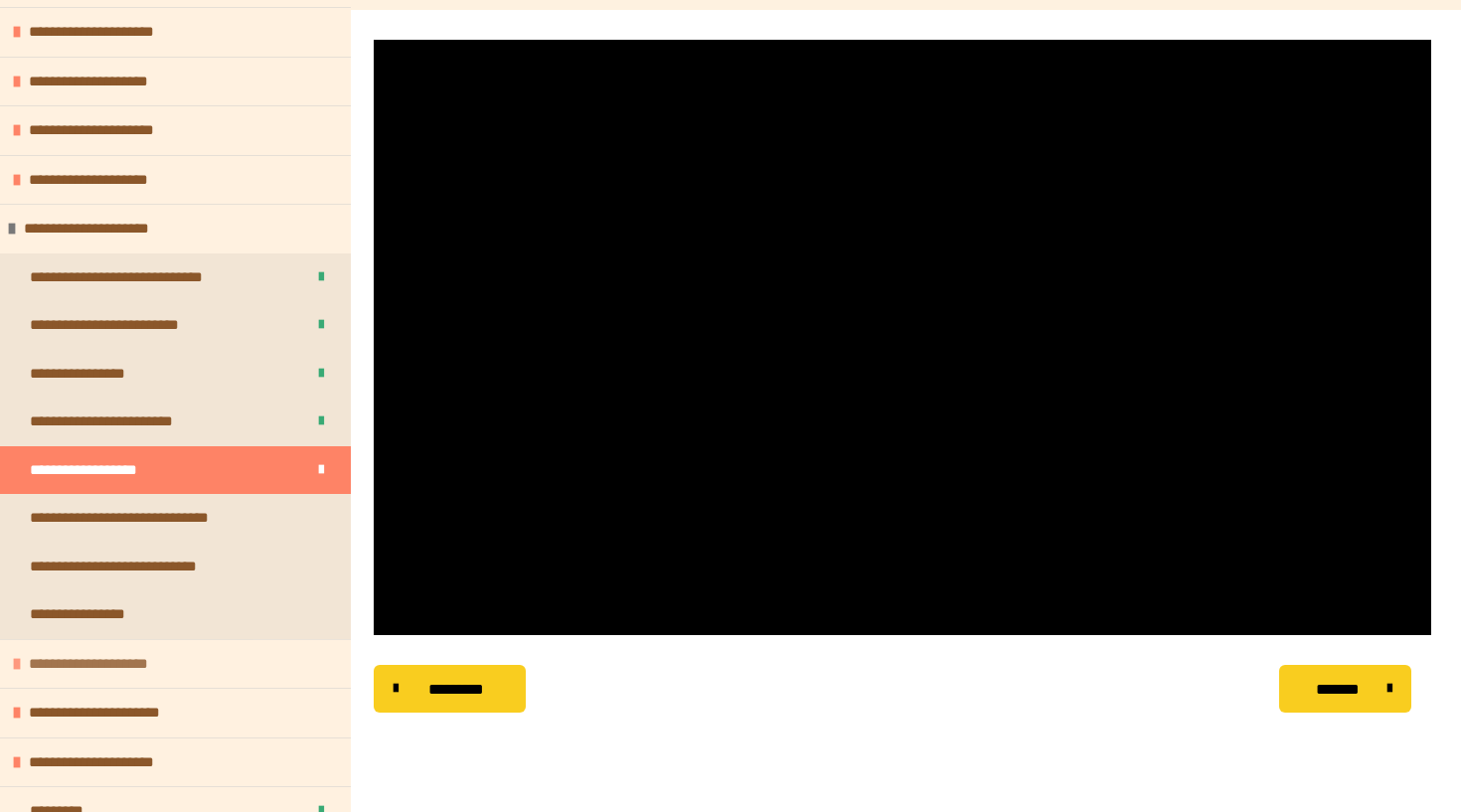 click on "**********" at bounding box center (92, 664) 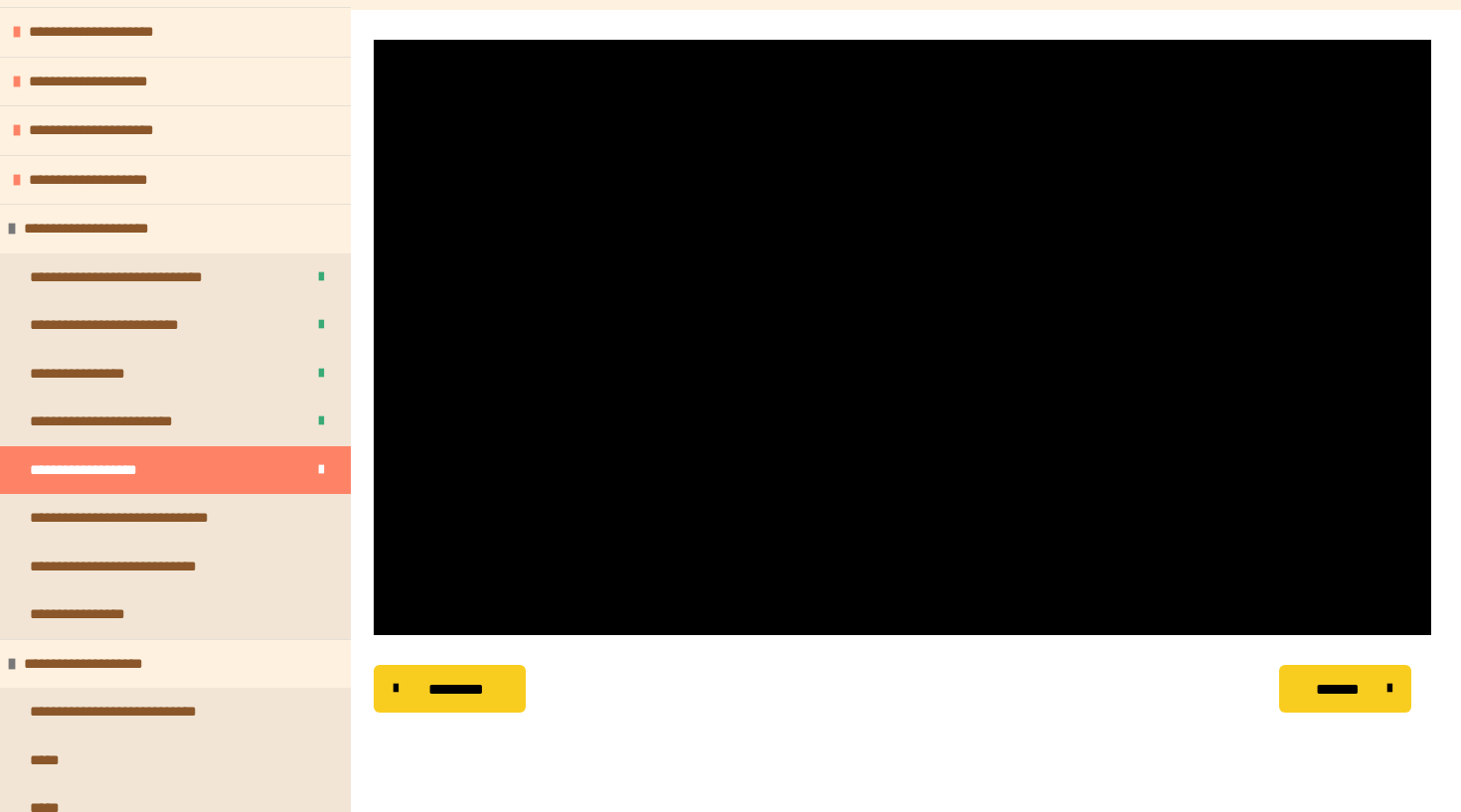 click on "********* ******** *******" at bounding box center (902, 689) 